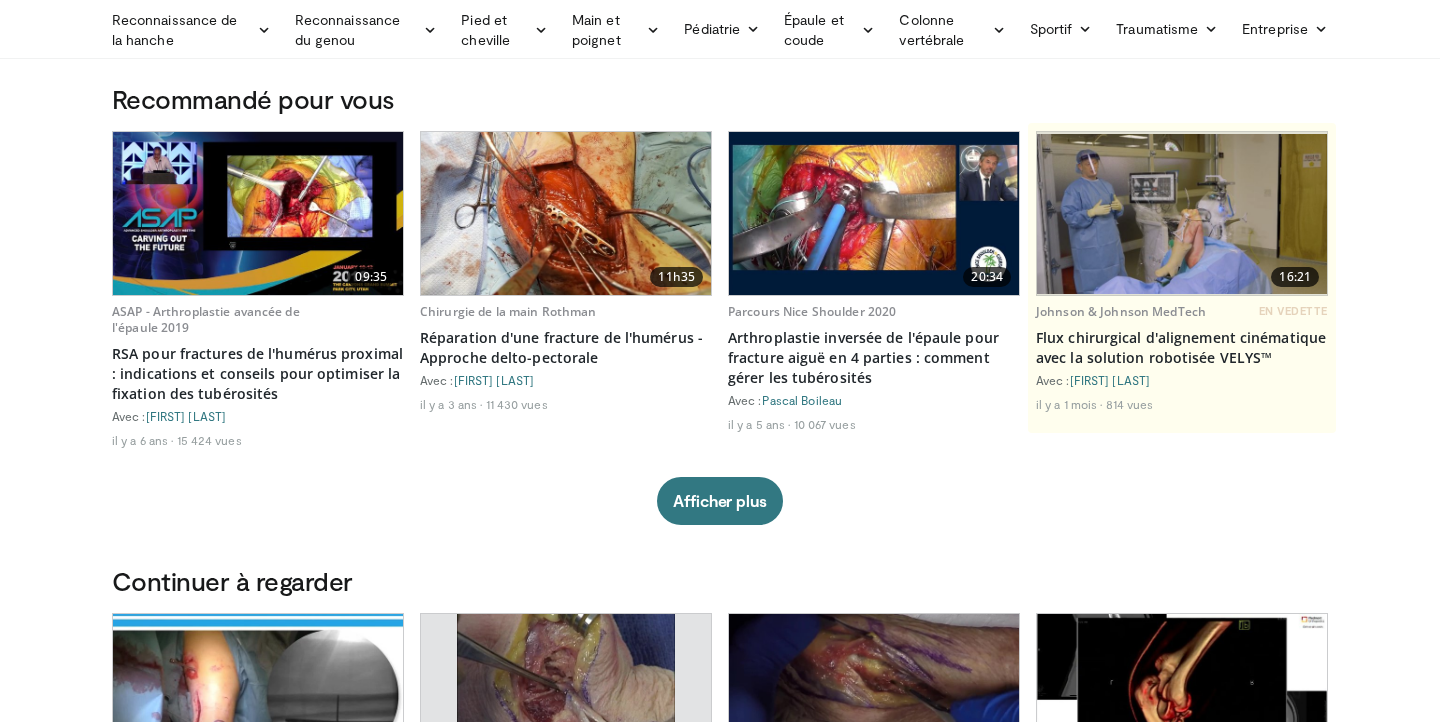 scroll, scrollTop: 0, scrollLeft: 0, axis: both 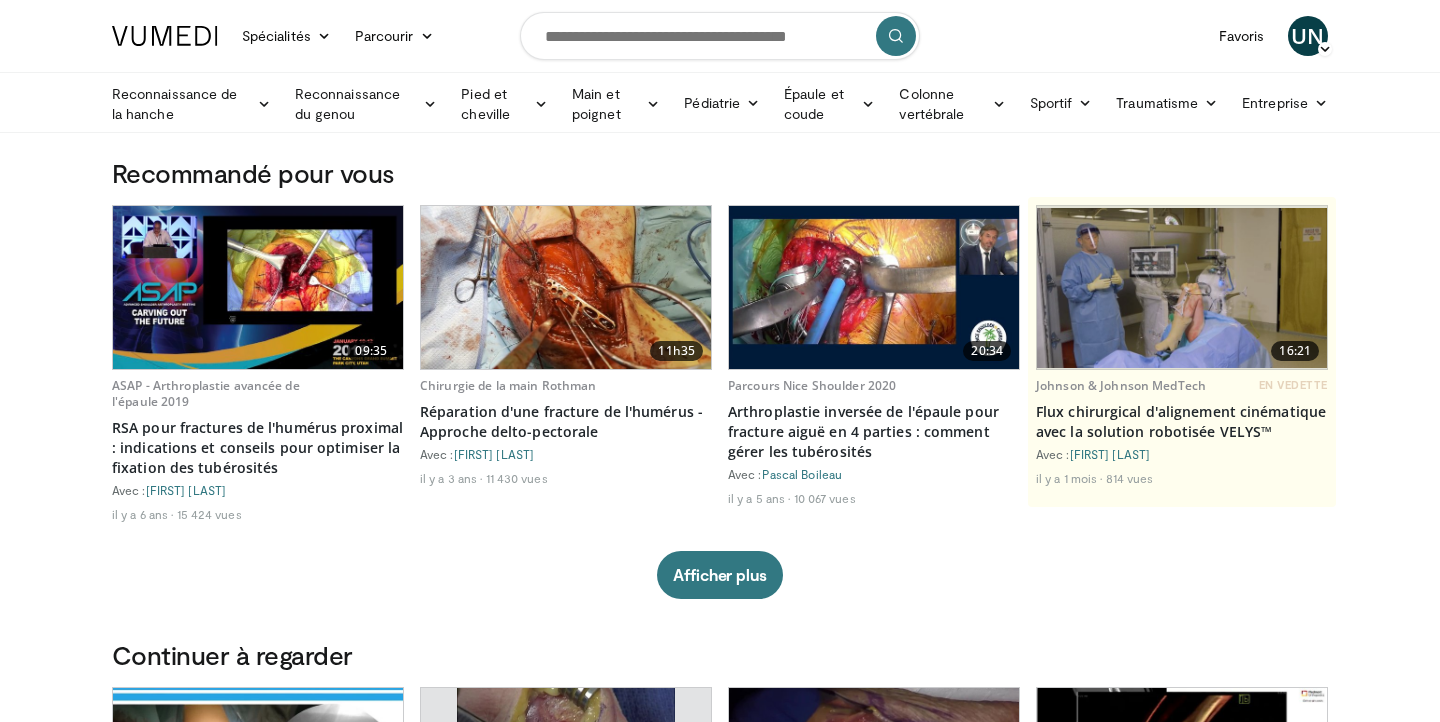 click at bounding box center [720, 36] 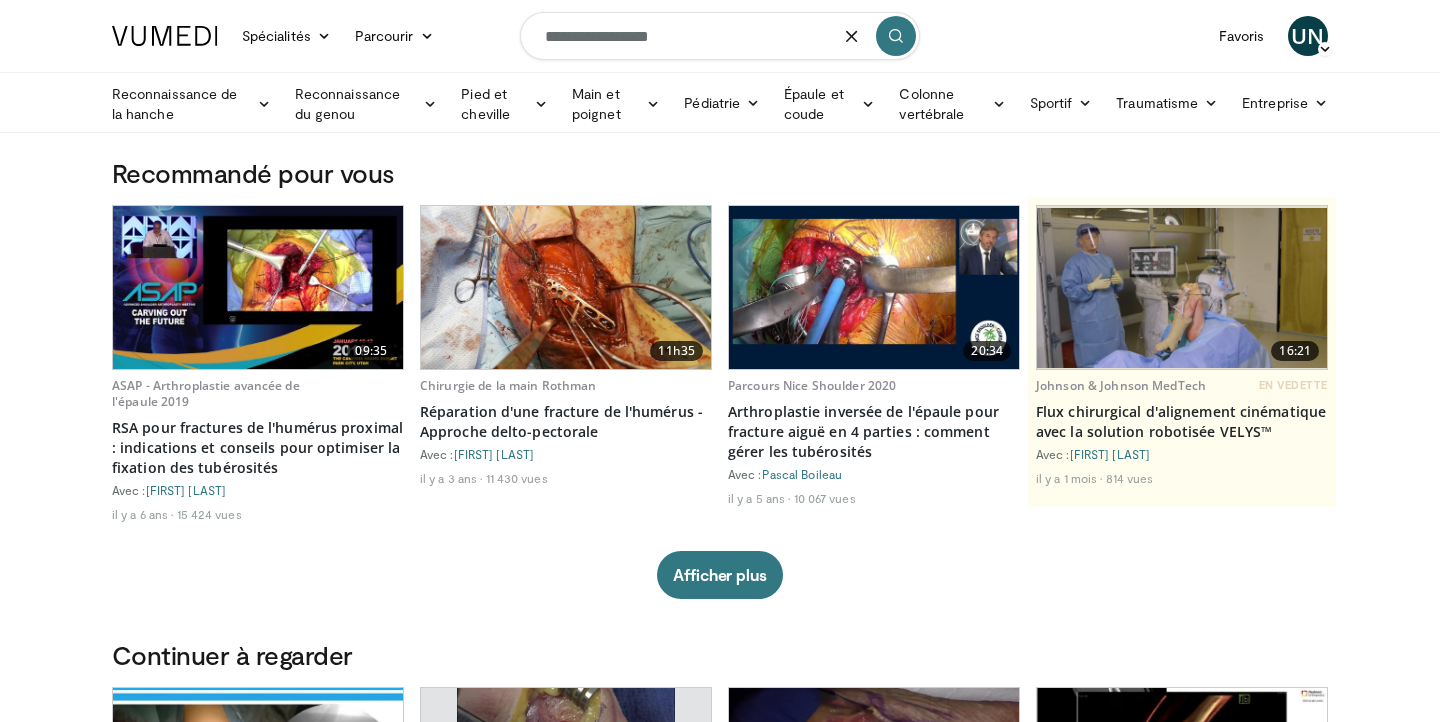 type on "**********" 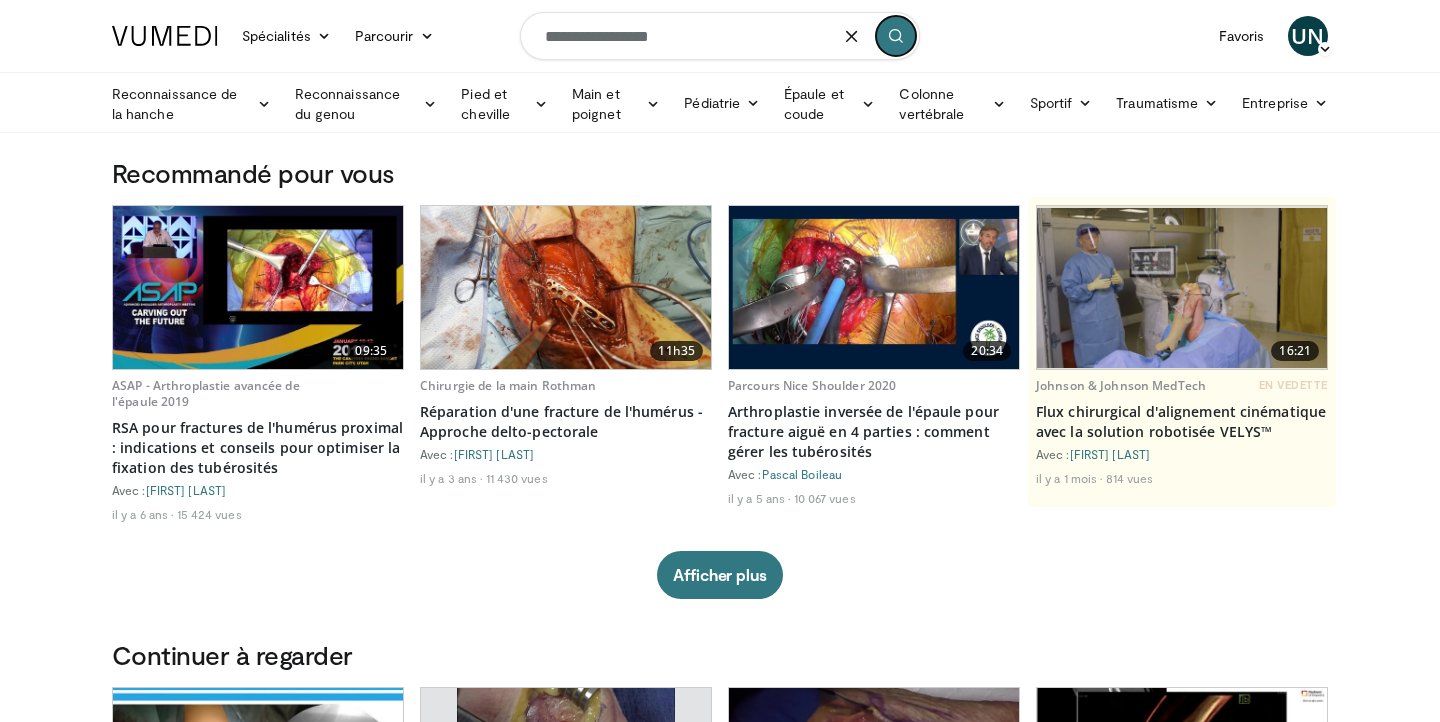 click at bounding box center (896, 36) 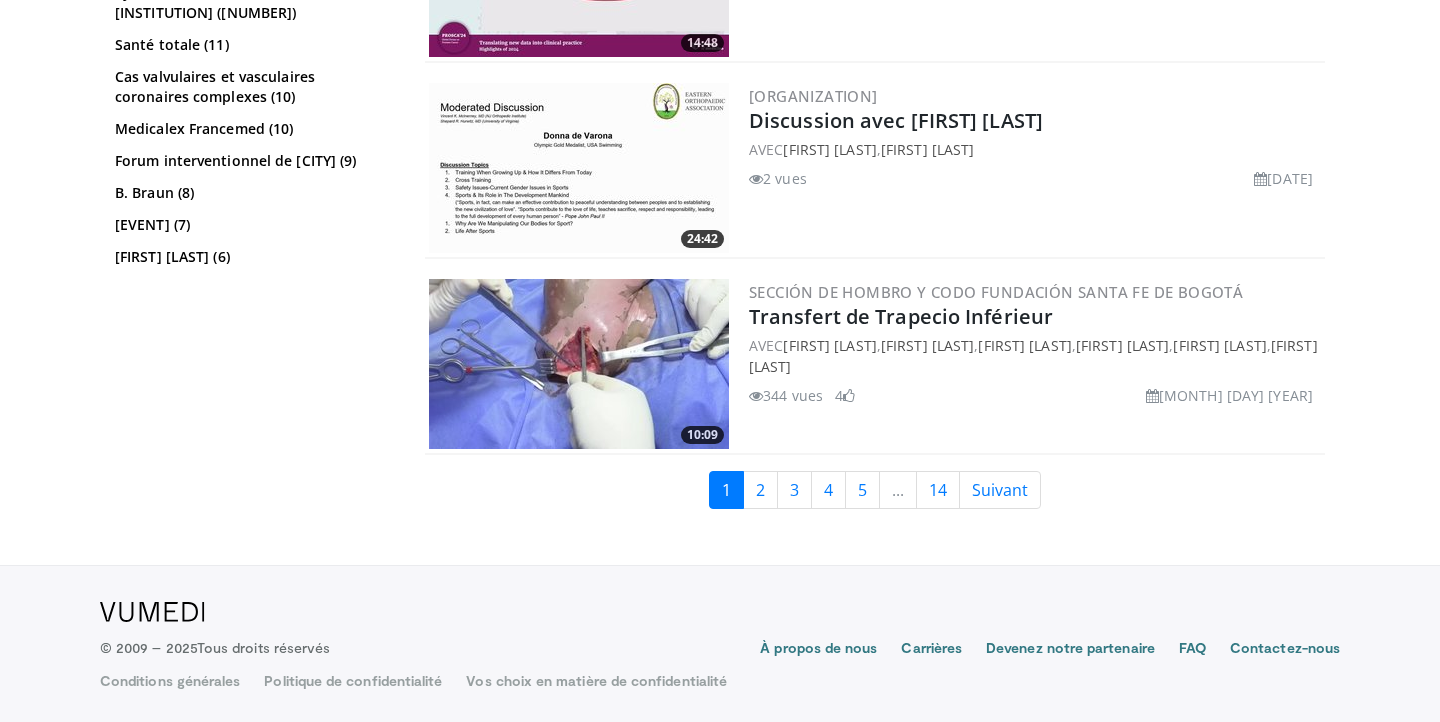 scroll, scrollTop: 5046, scrollLeft: 0, axis: vertical 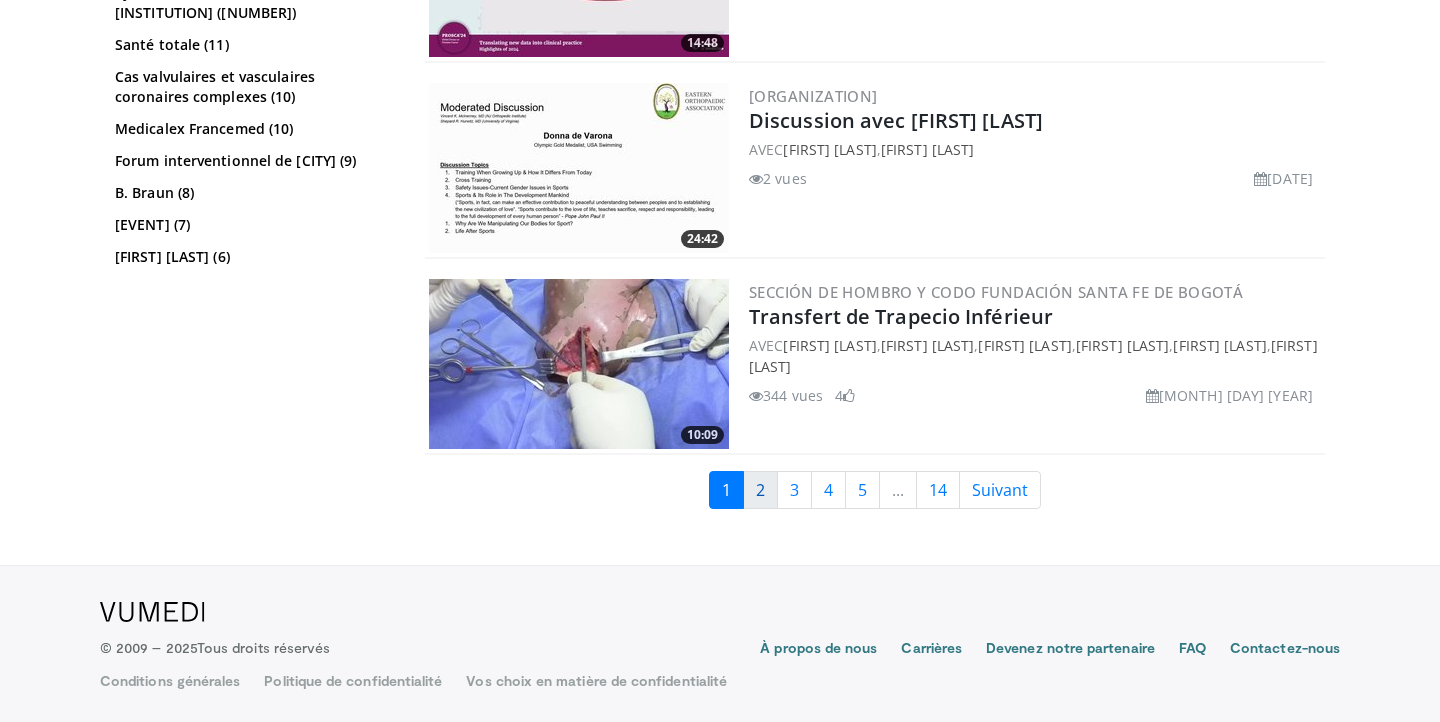 click on "2" at bounding box center (760, 490) 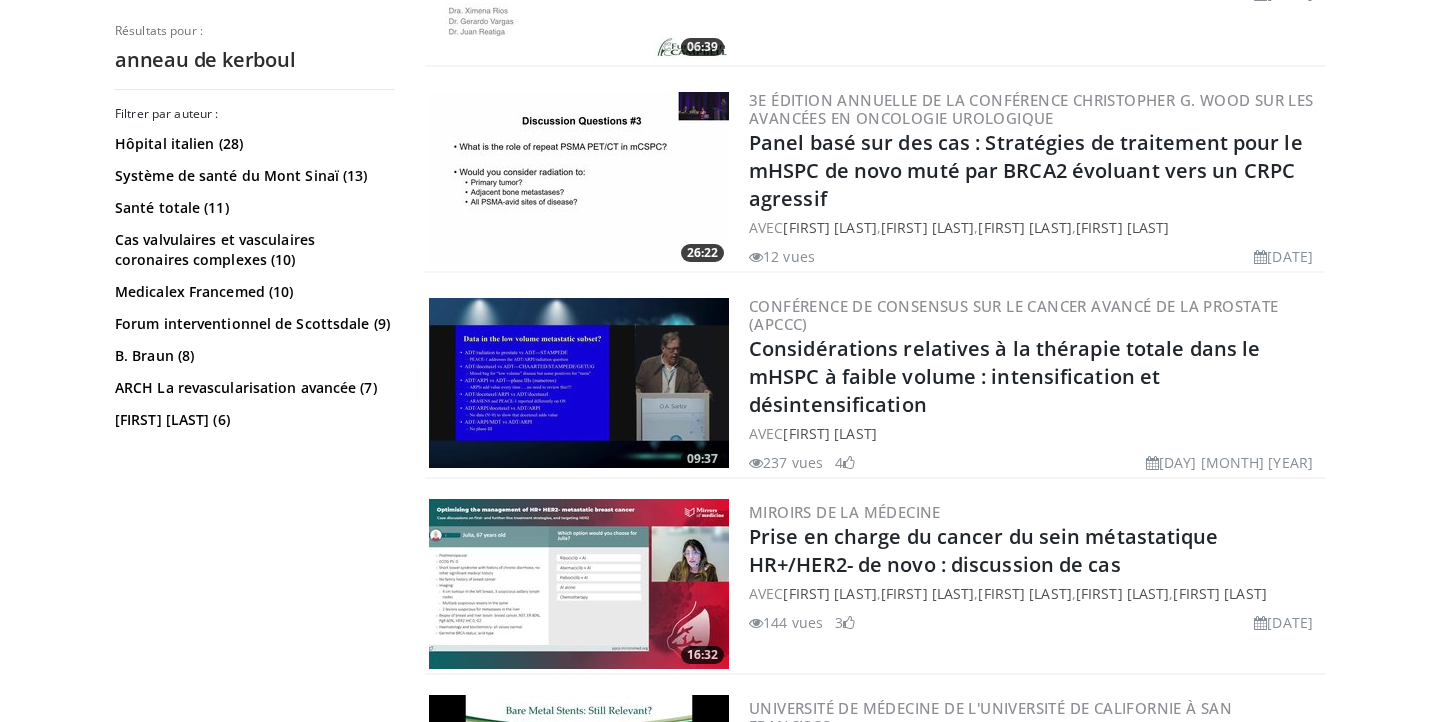 scroll, scrollTop: 5100, scrollLeft: 0, axis: vertical 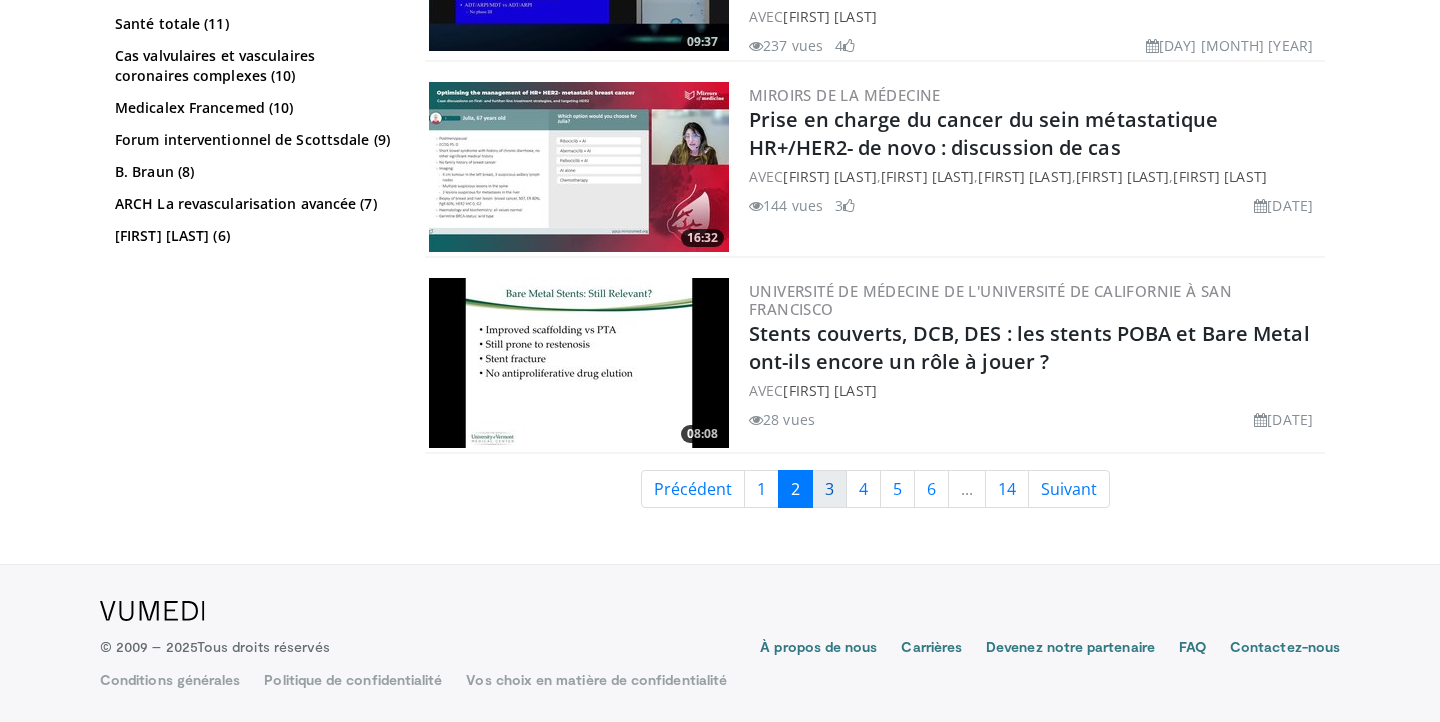 click on "3" at bounding box center (829, 489) 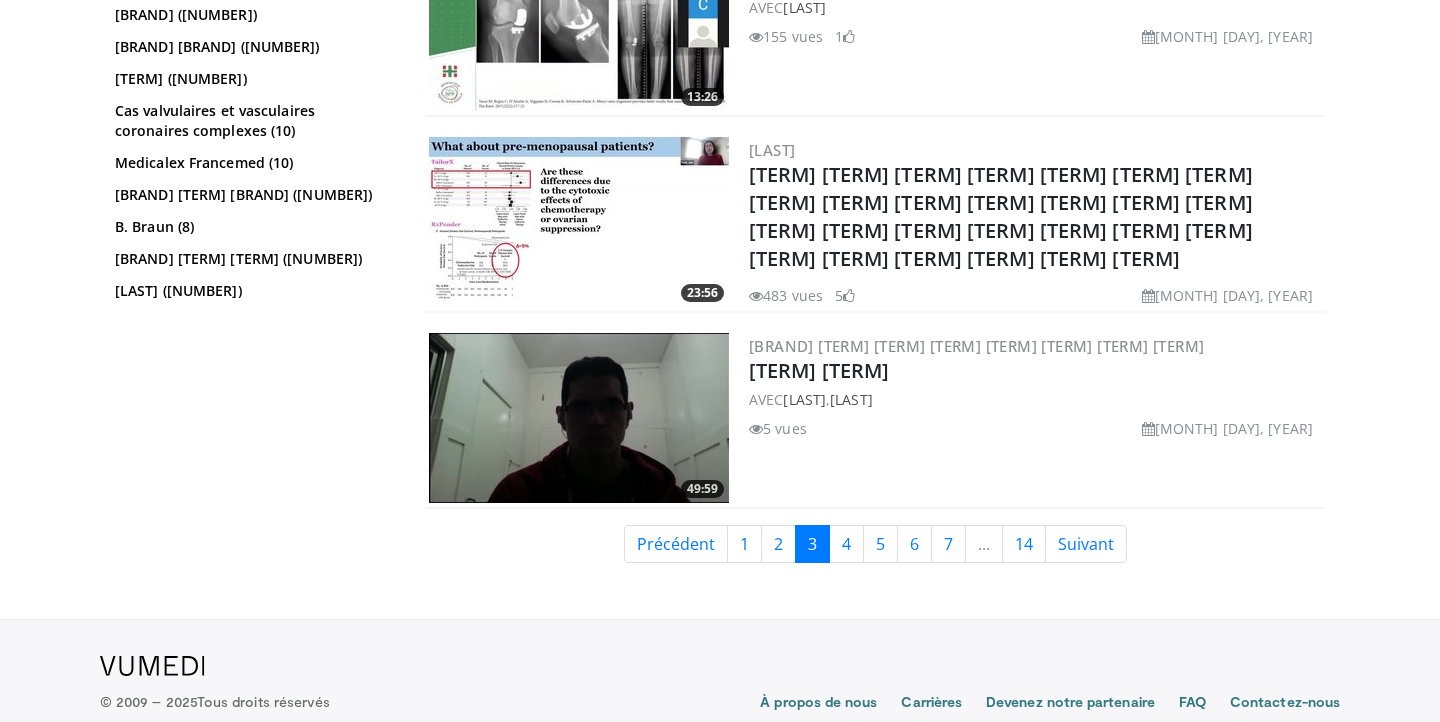 scroll, scrollTop: 5066, scrollLeft: 0, axis: vertical 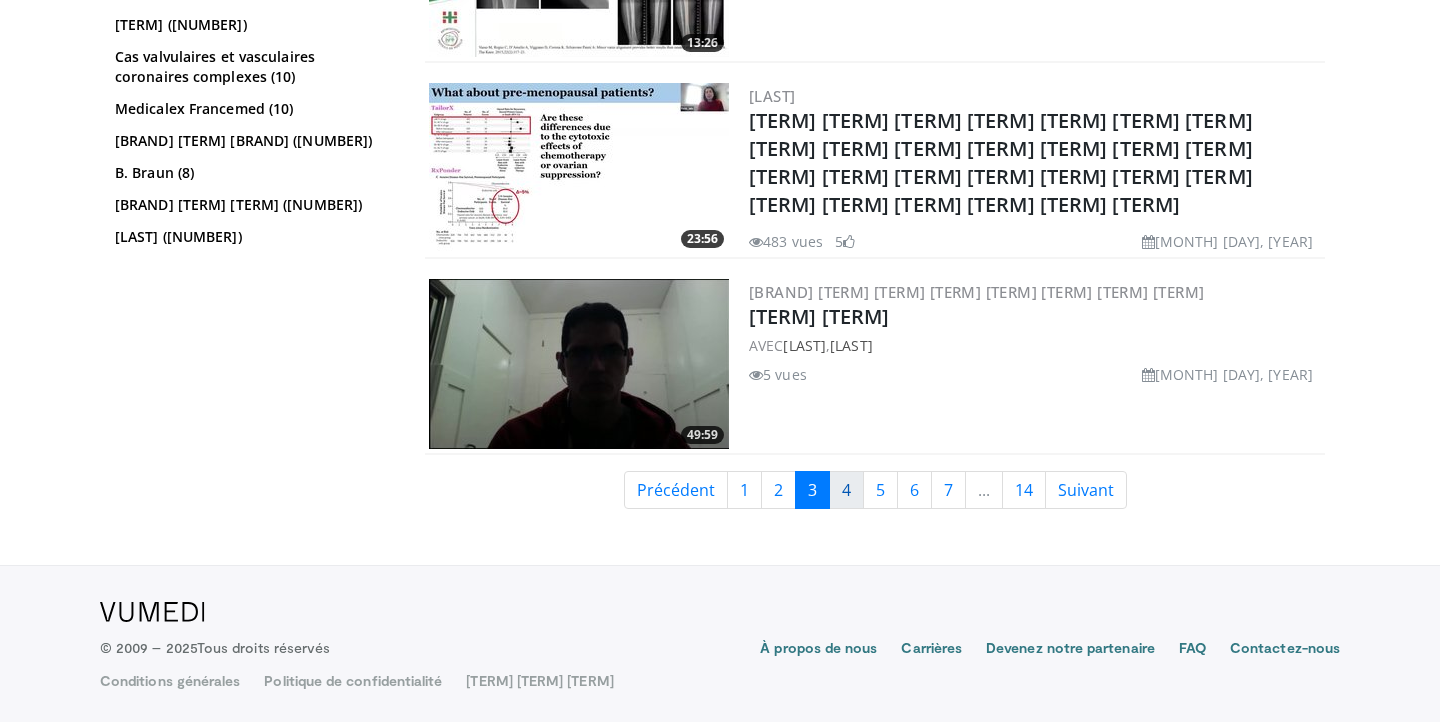 click on "4" at bounding box center [846, 490] 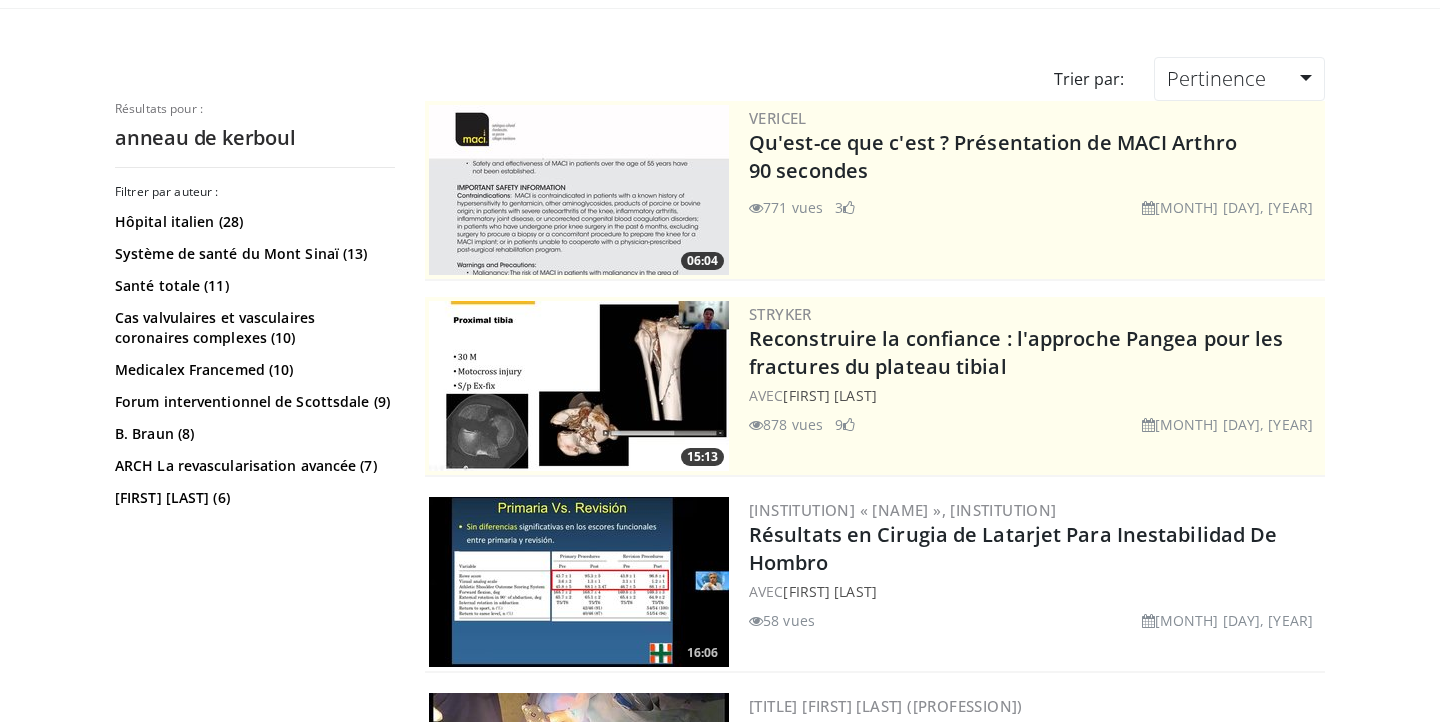 scroll, scrollTop: 0, scrollLeft: 0, axis: both 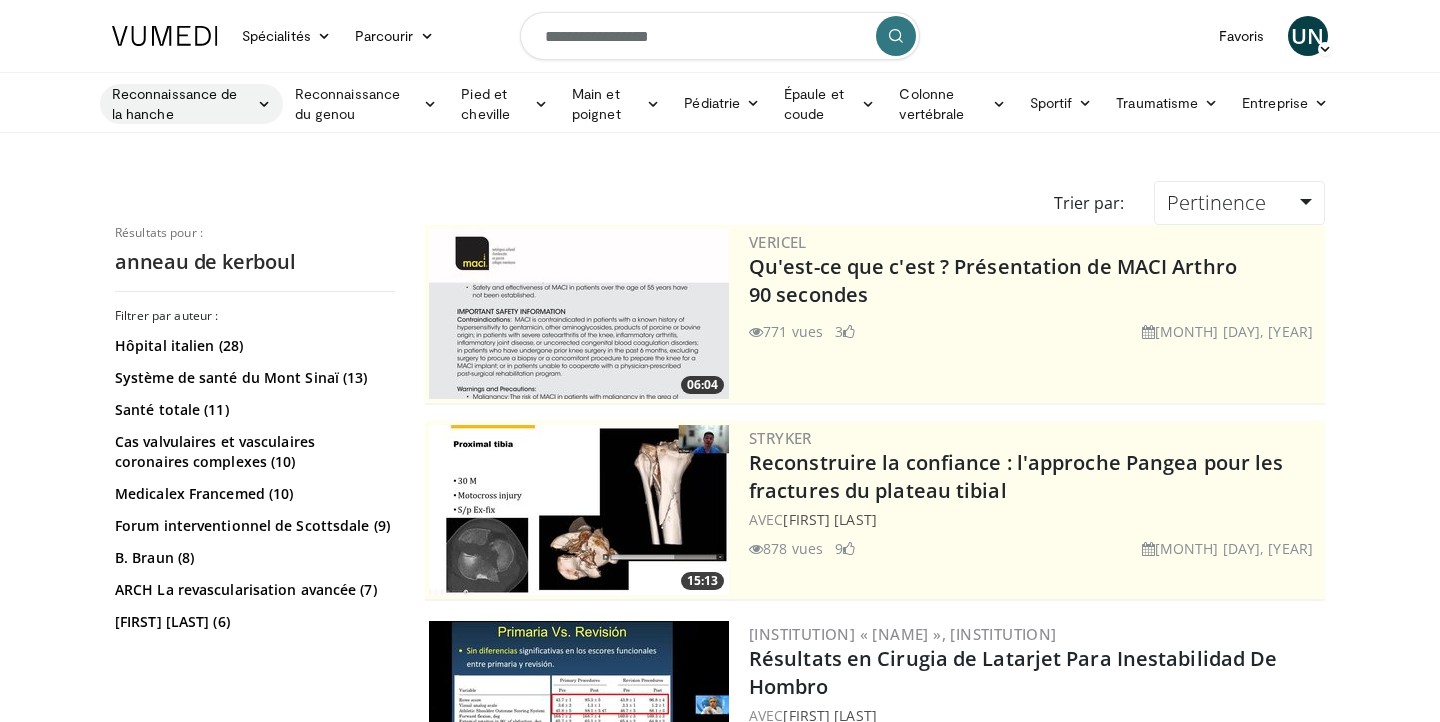 click on "Reconnaissance de la hanche" at bounding box center [181, 104] 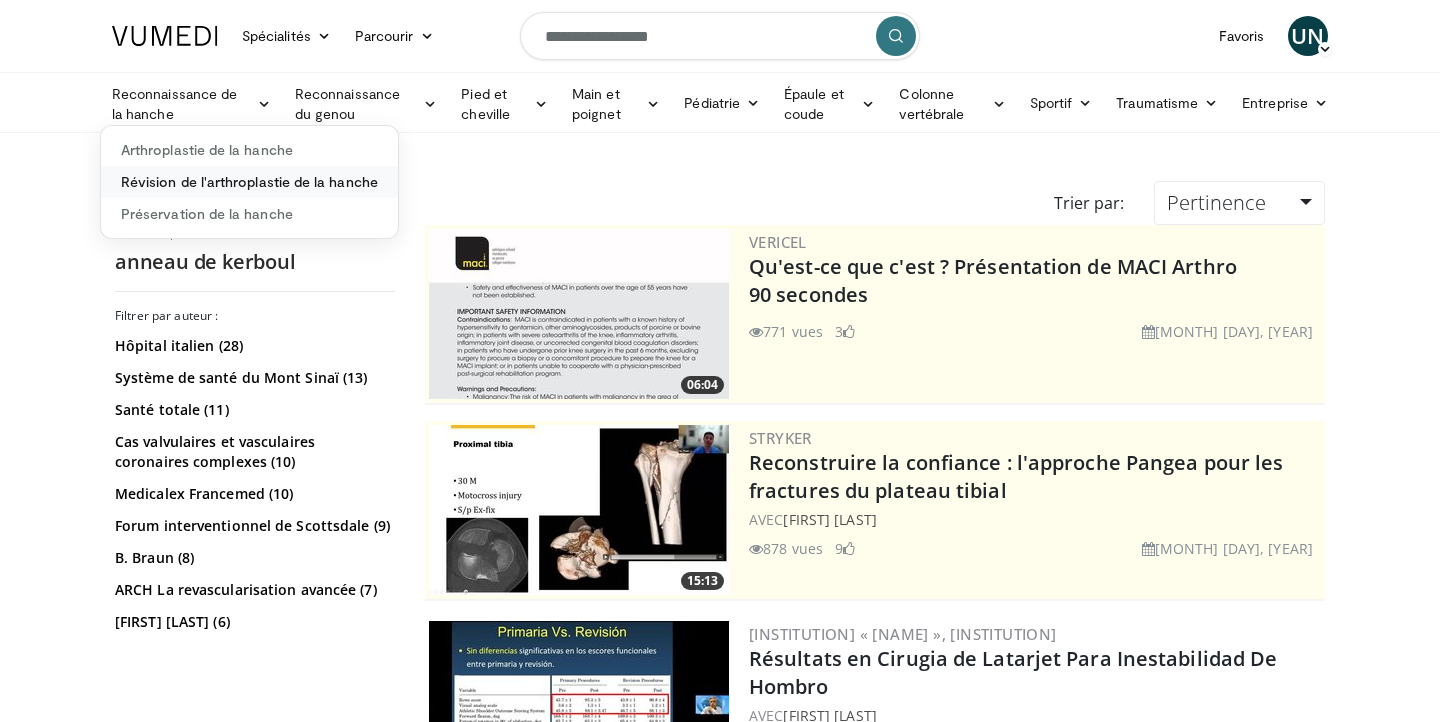 click on "Révision de l'arthroplastie de la hanche" at bounding box center [249, 181] 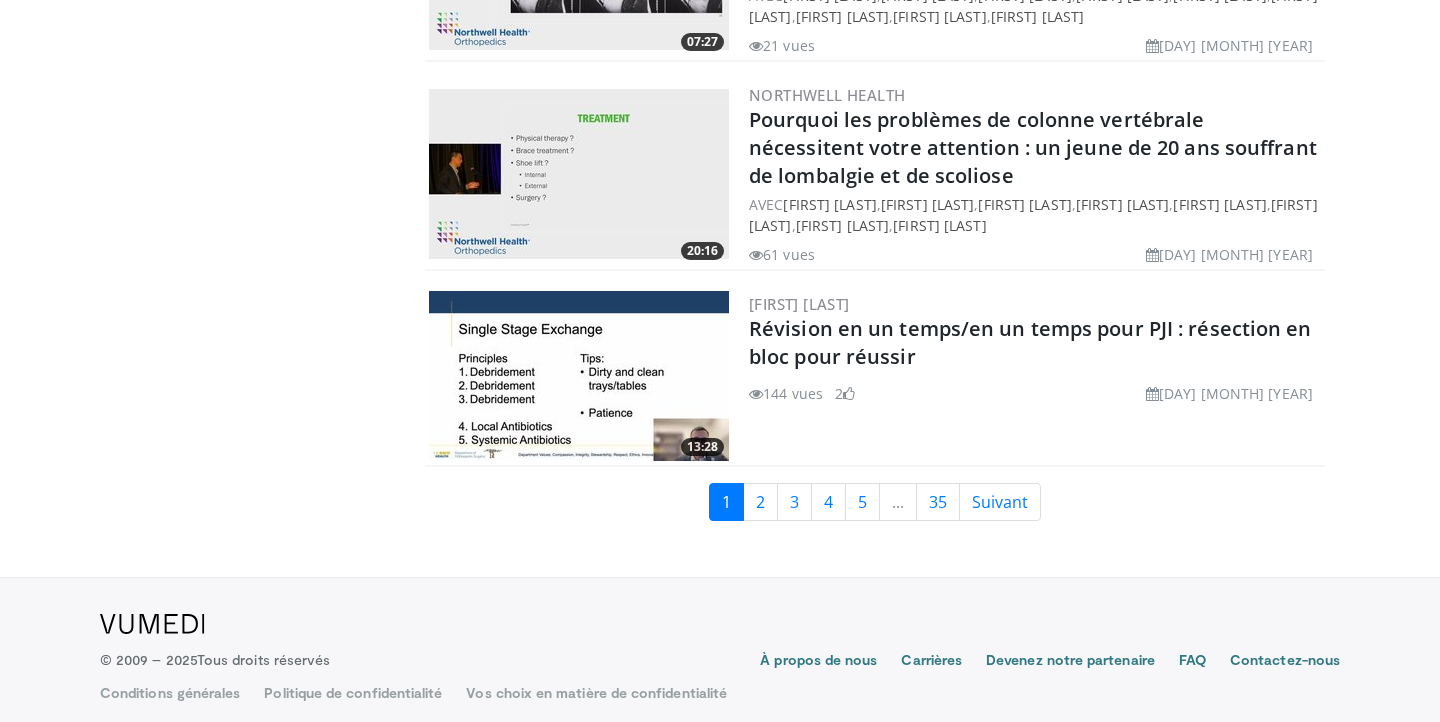 scroll, scrollTop: 4680, scrollLeft: 0, axis: vertical 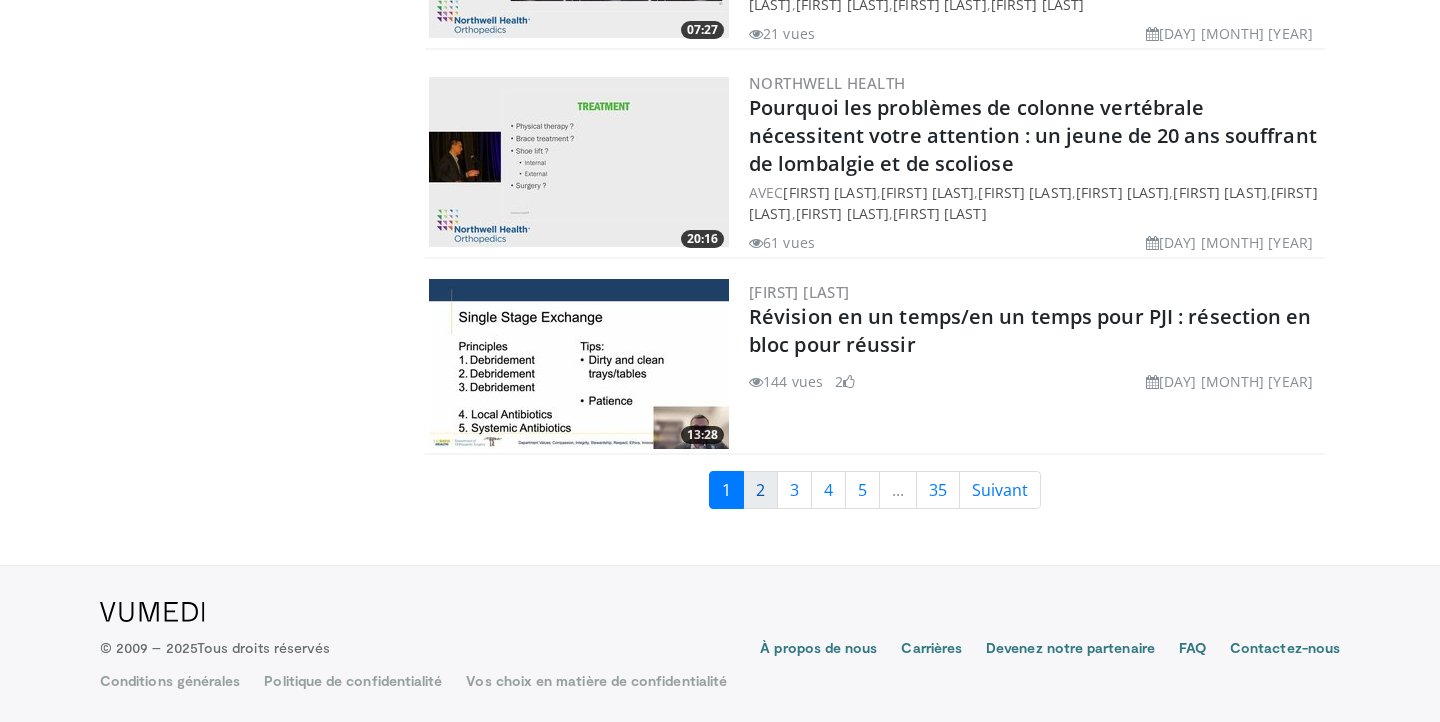 click on "2" at bounding box center [760, 490] 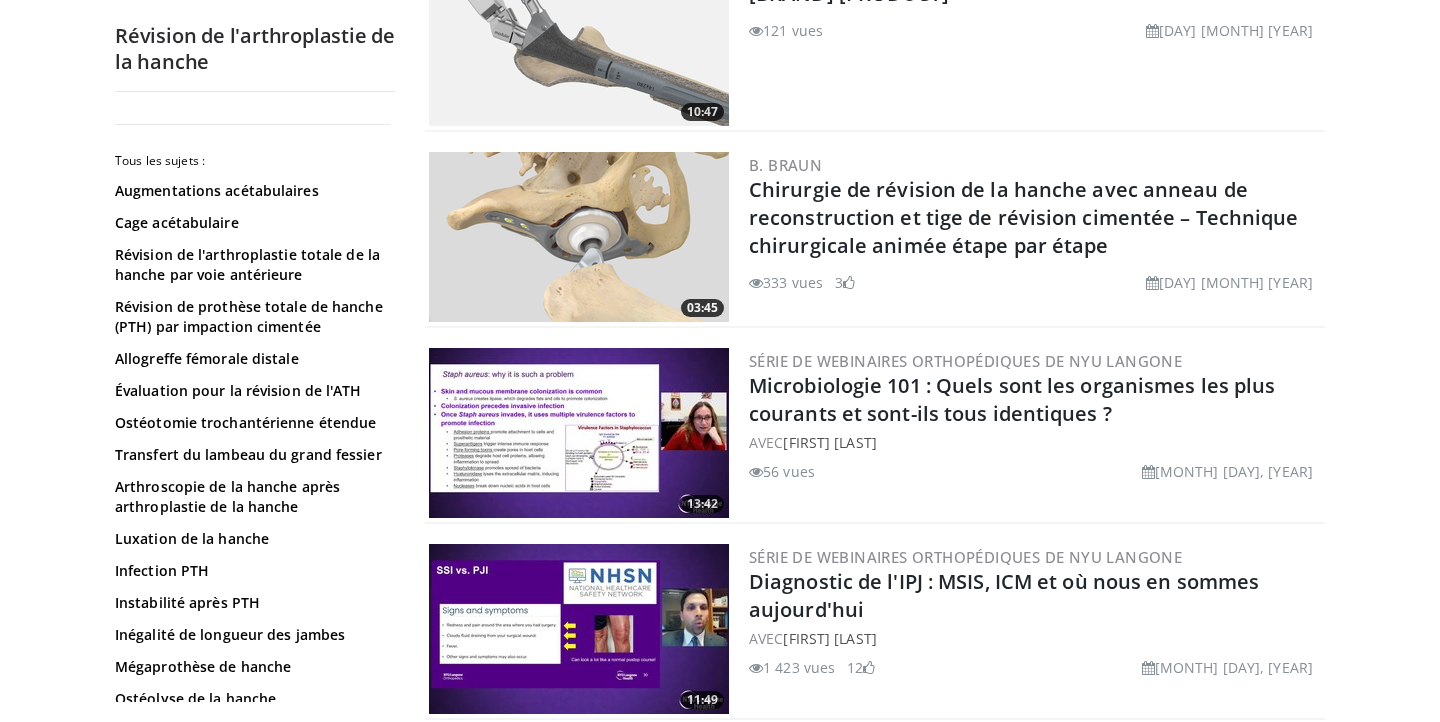 scroll, scrollTop: 2635, scrollLeft: 0, axis: vertical 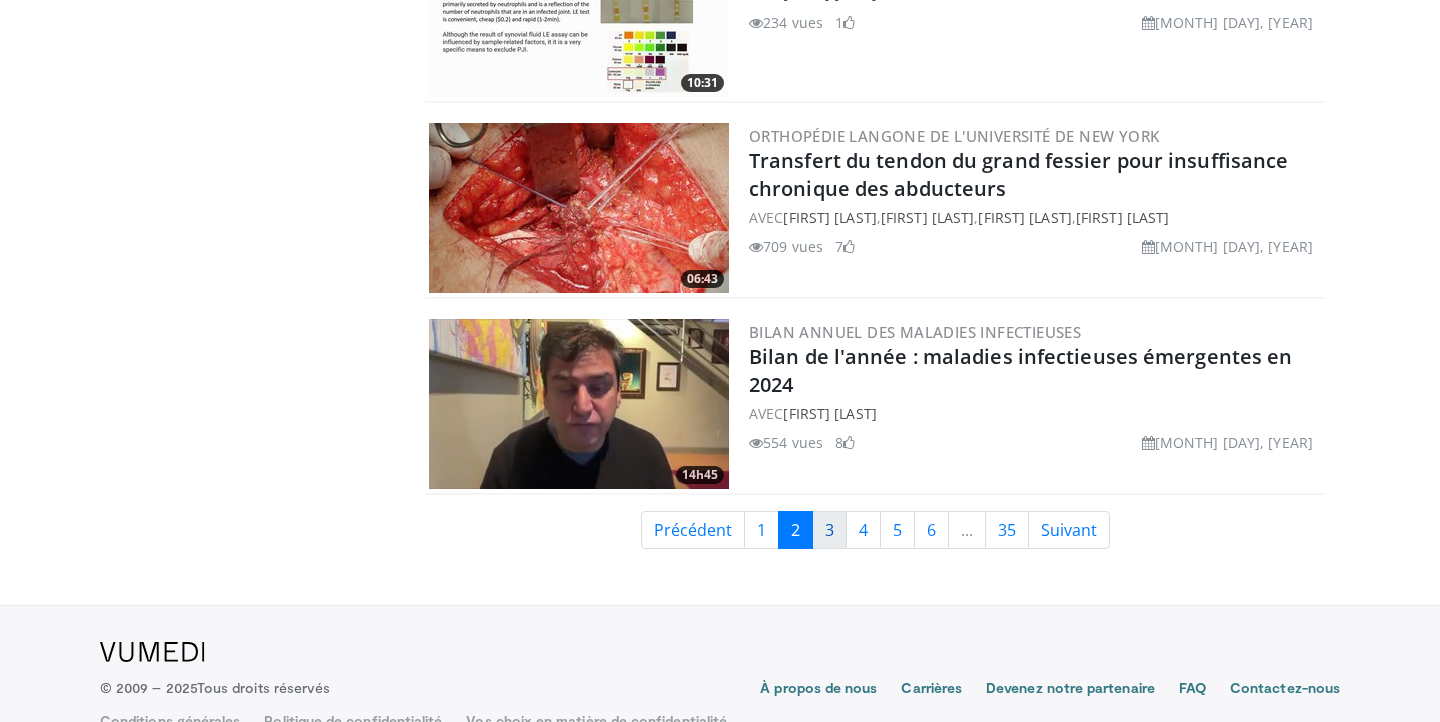 click on "3" at bounding box center [829, 530] 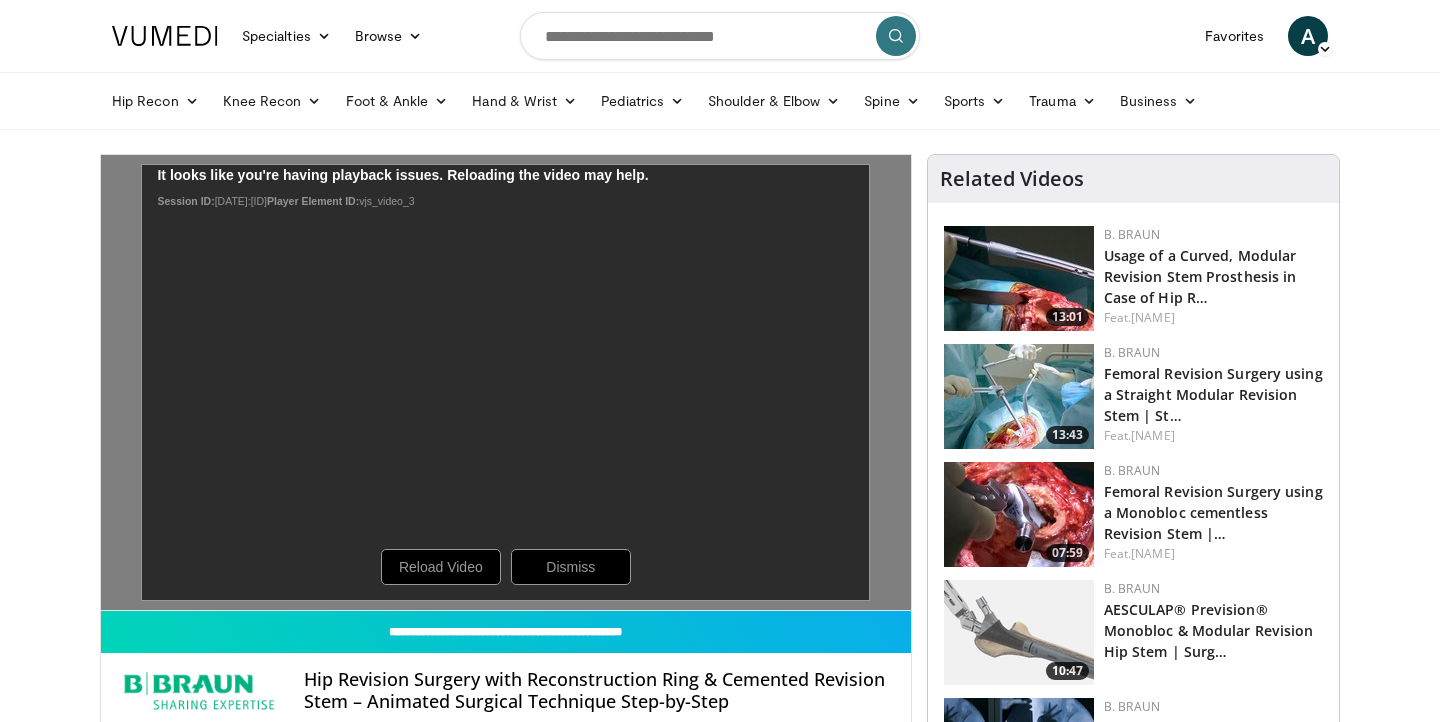 scroll, scrollTop: 0, scrollLeft: 0, axis: both 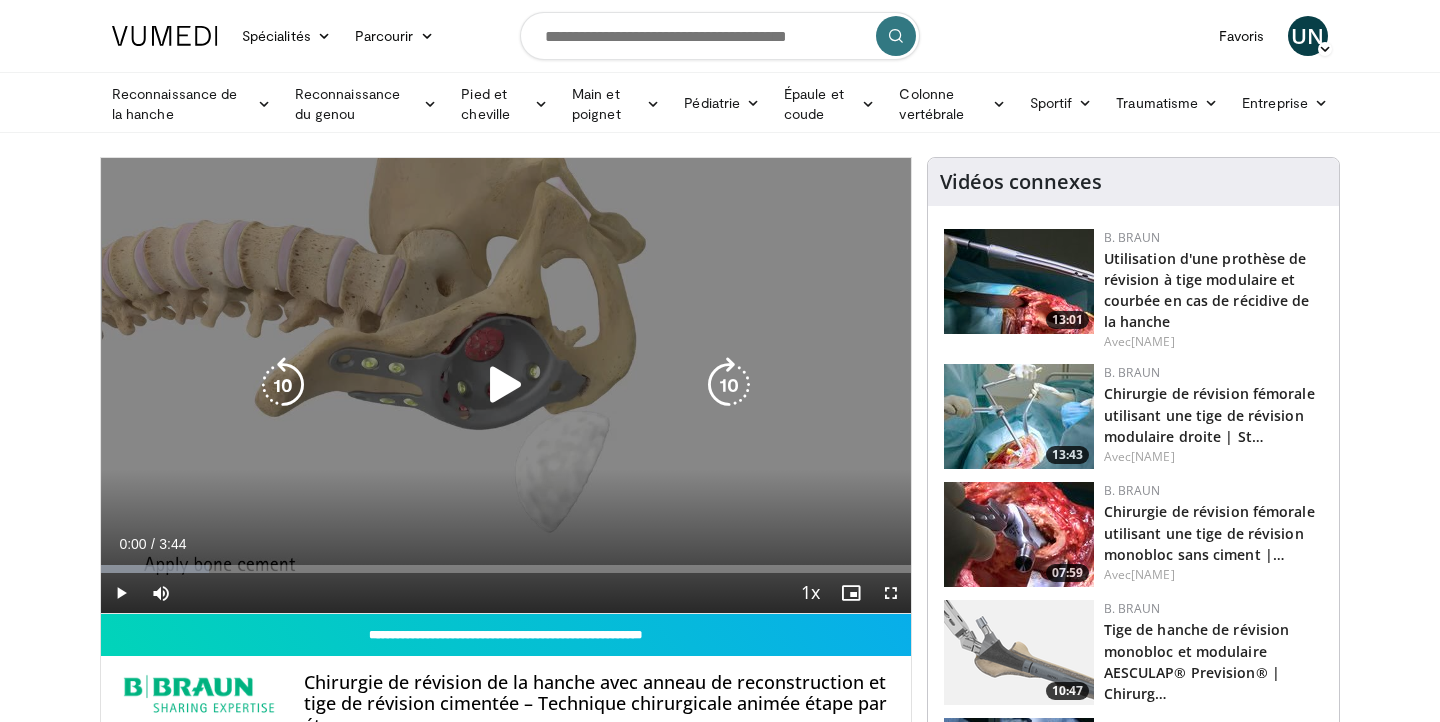 click at bounding box center [506, 385] 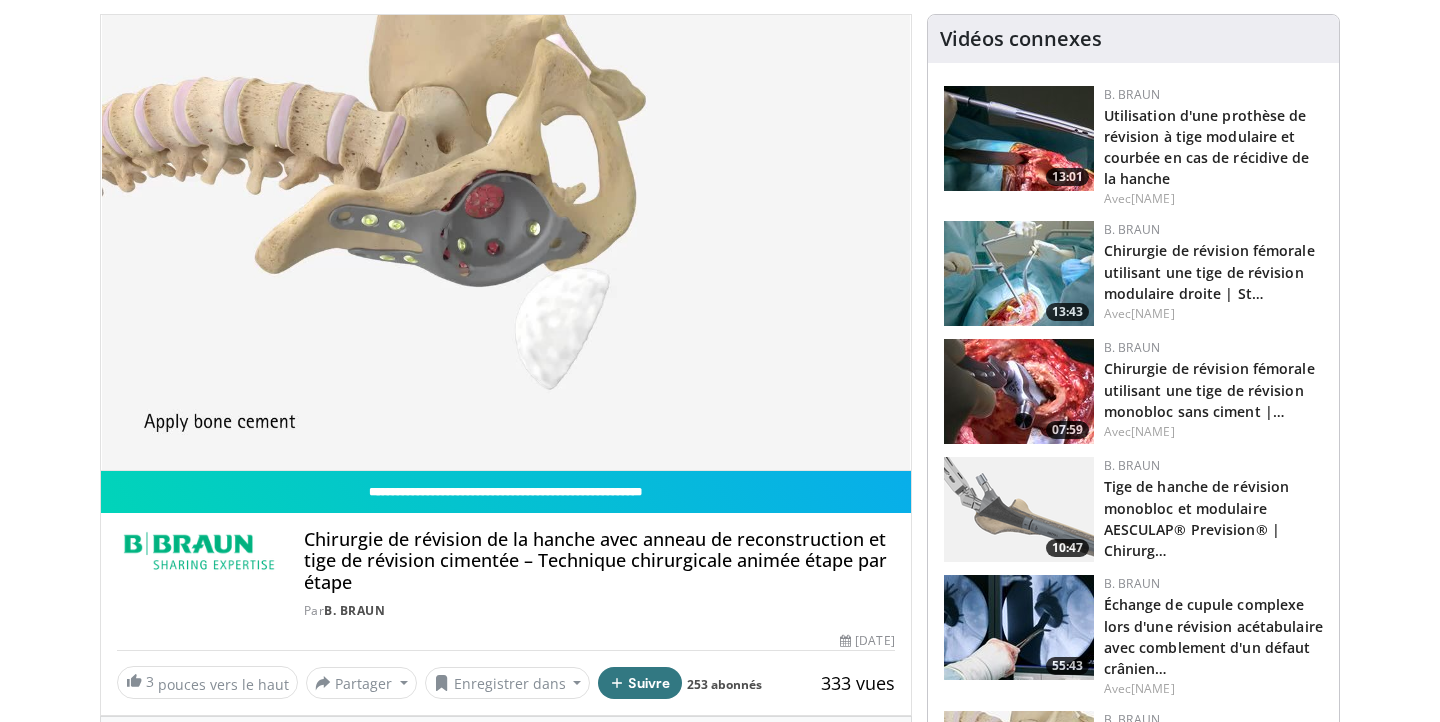scroll, scrollTop: 147, scrollLeft: 0, axis: vertical 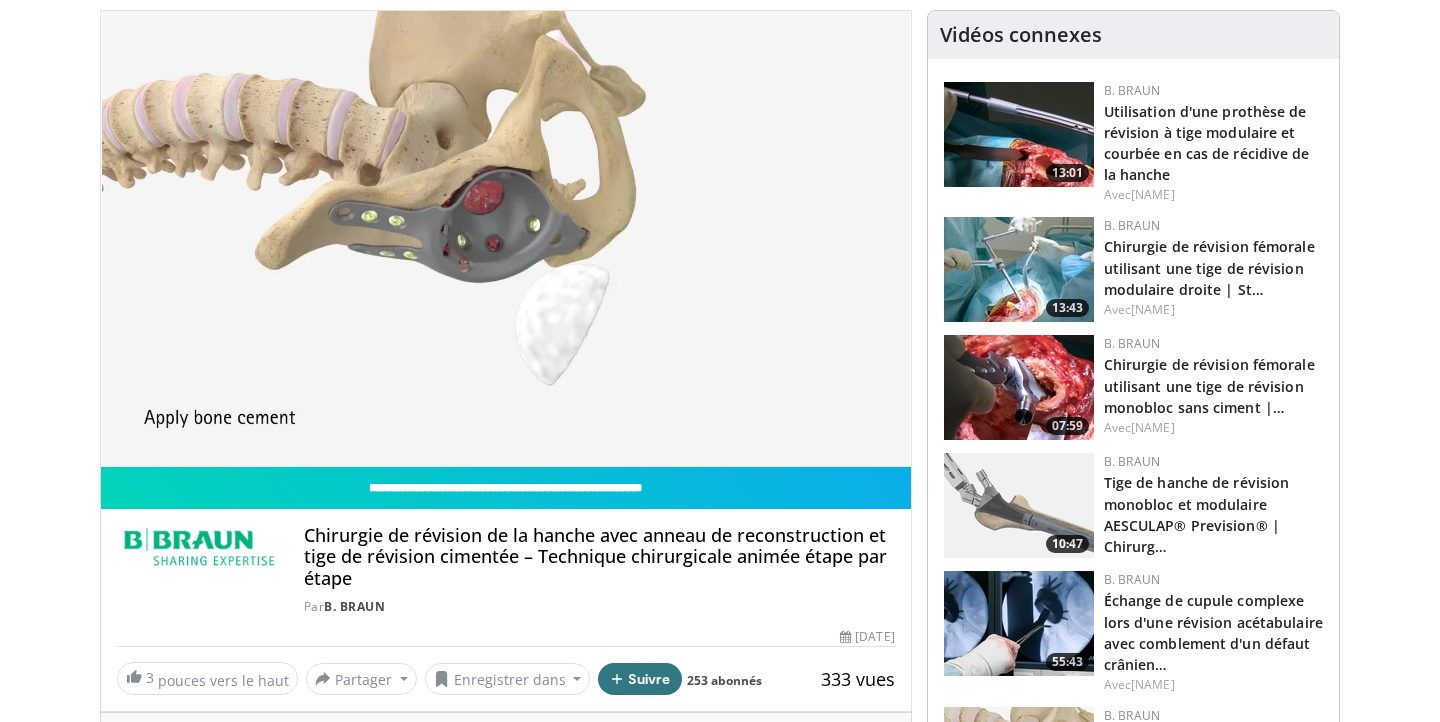 click at bounding box center (1019, 623) 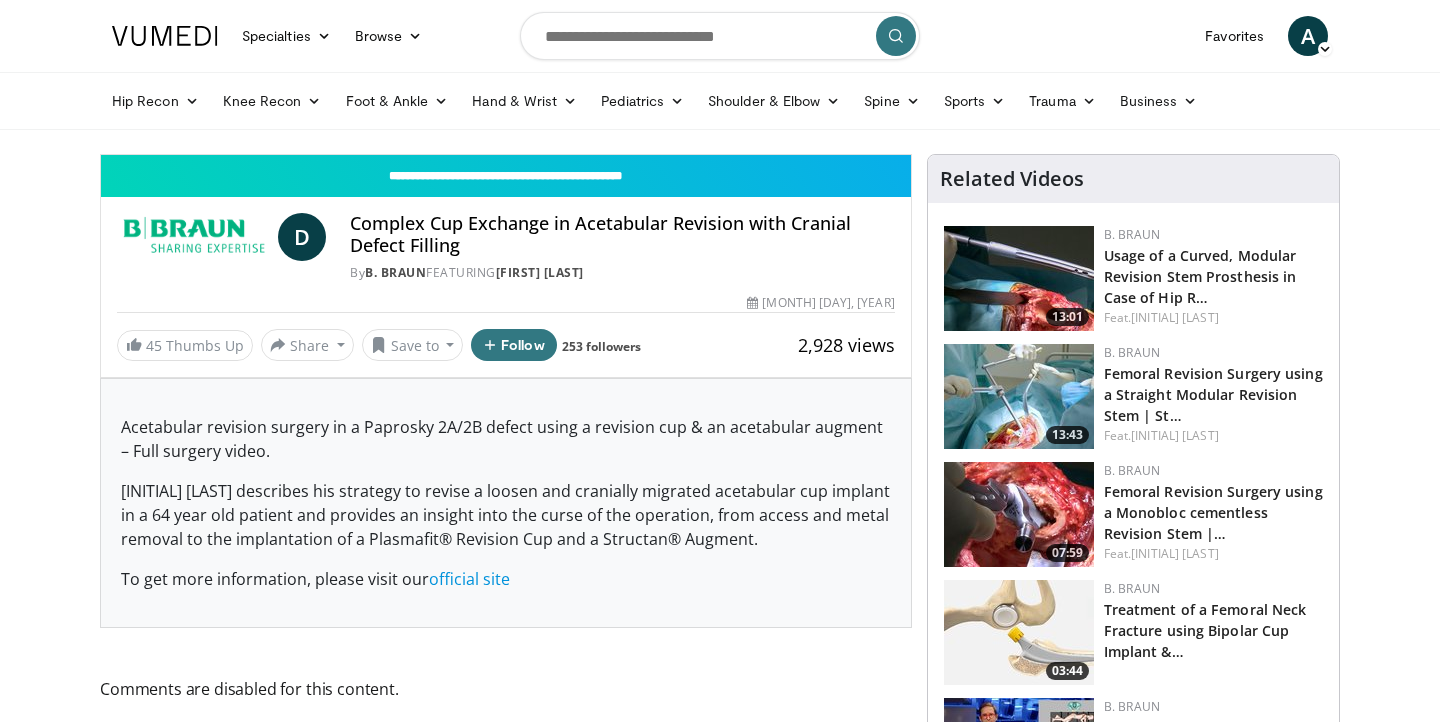 scroll, scrollTop: 0, scrollLeft: 0, axis: both 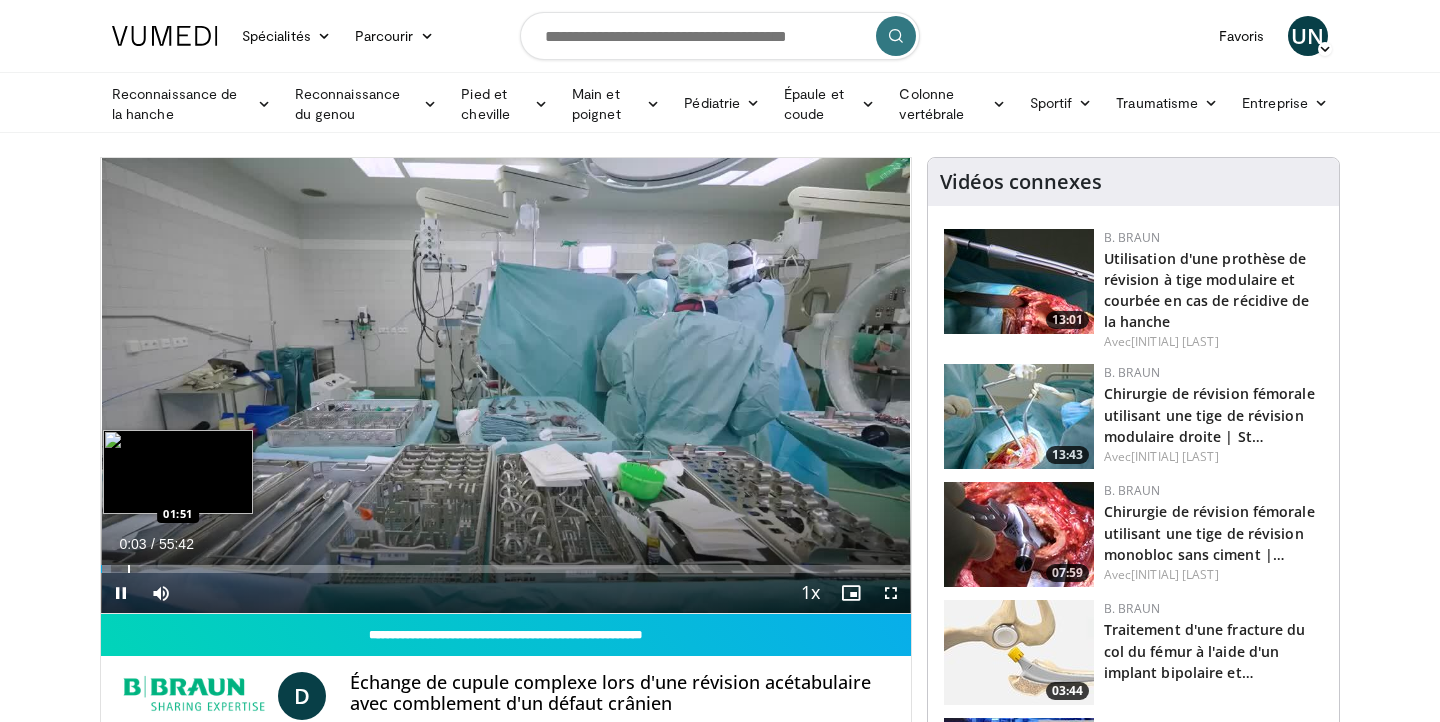 click at bounding box center [129, 569] 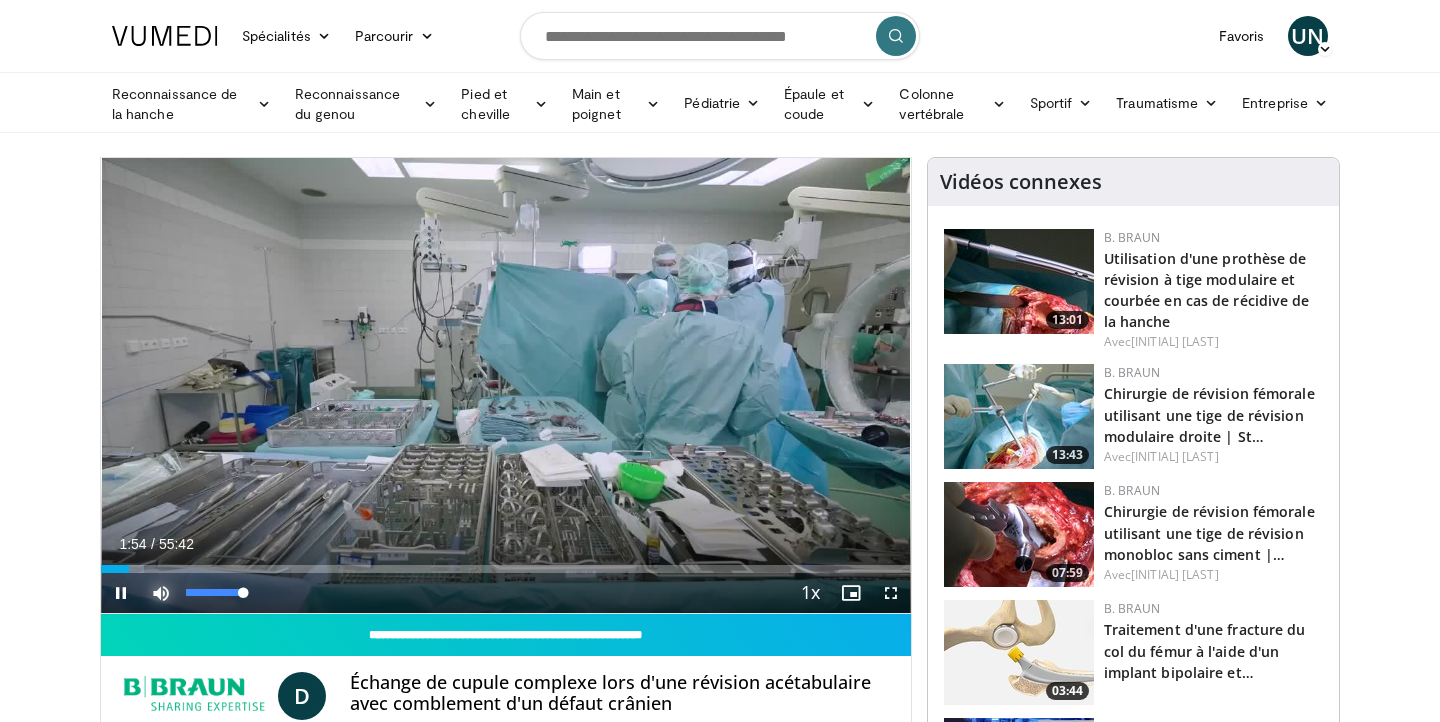 click at bounding box center (161, 593) 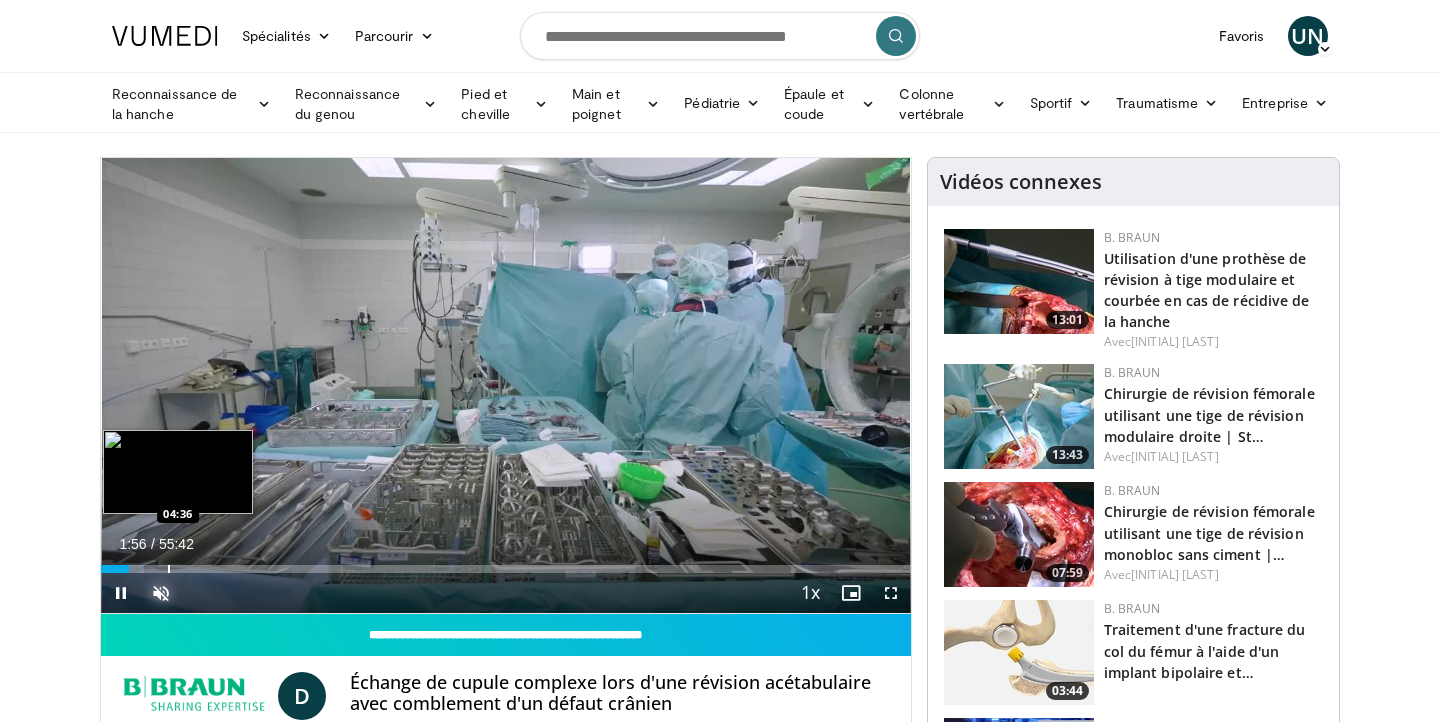 click at bounding box center (169, 569) 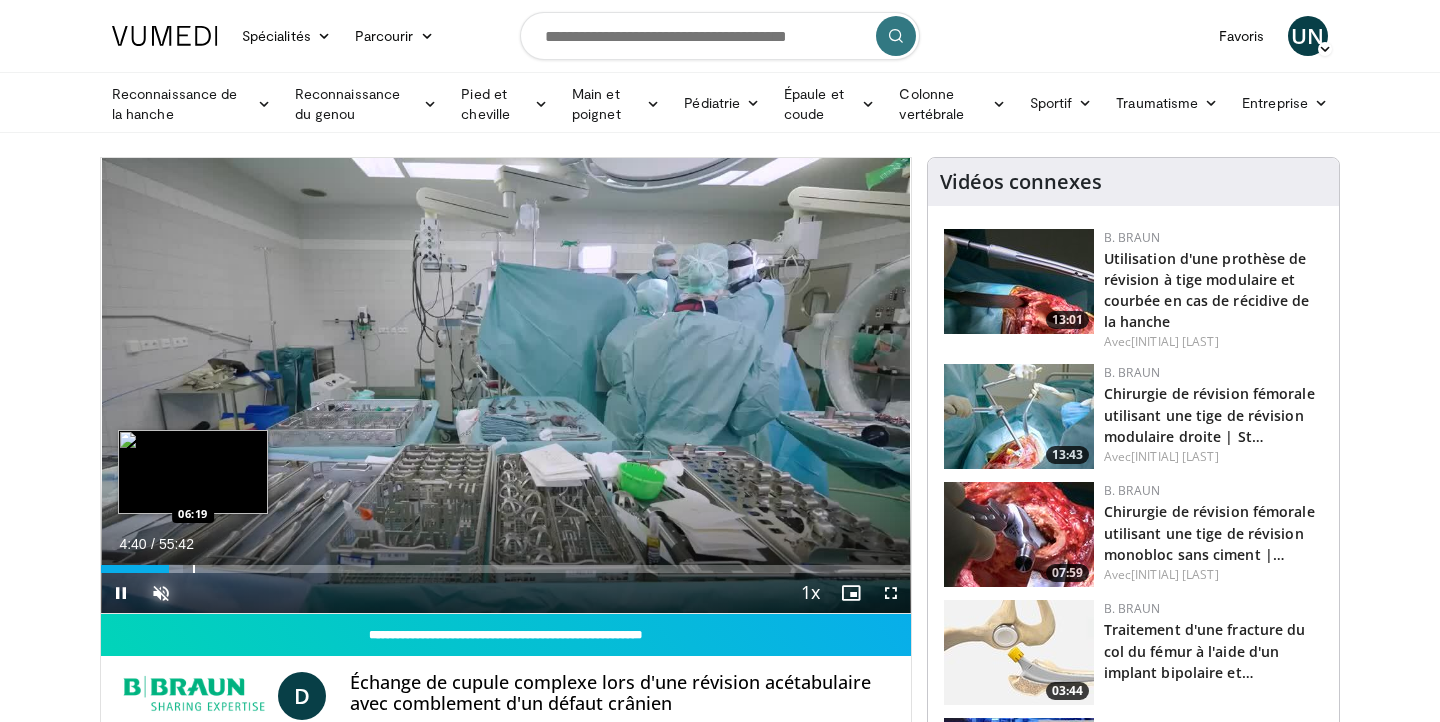 click at bounding box center (194, 569) 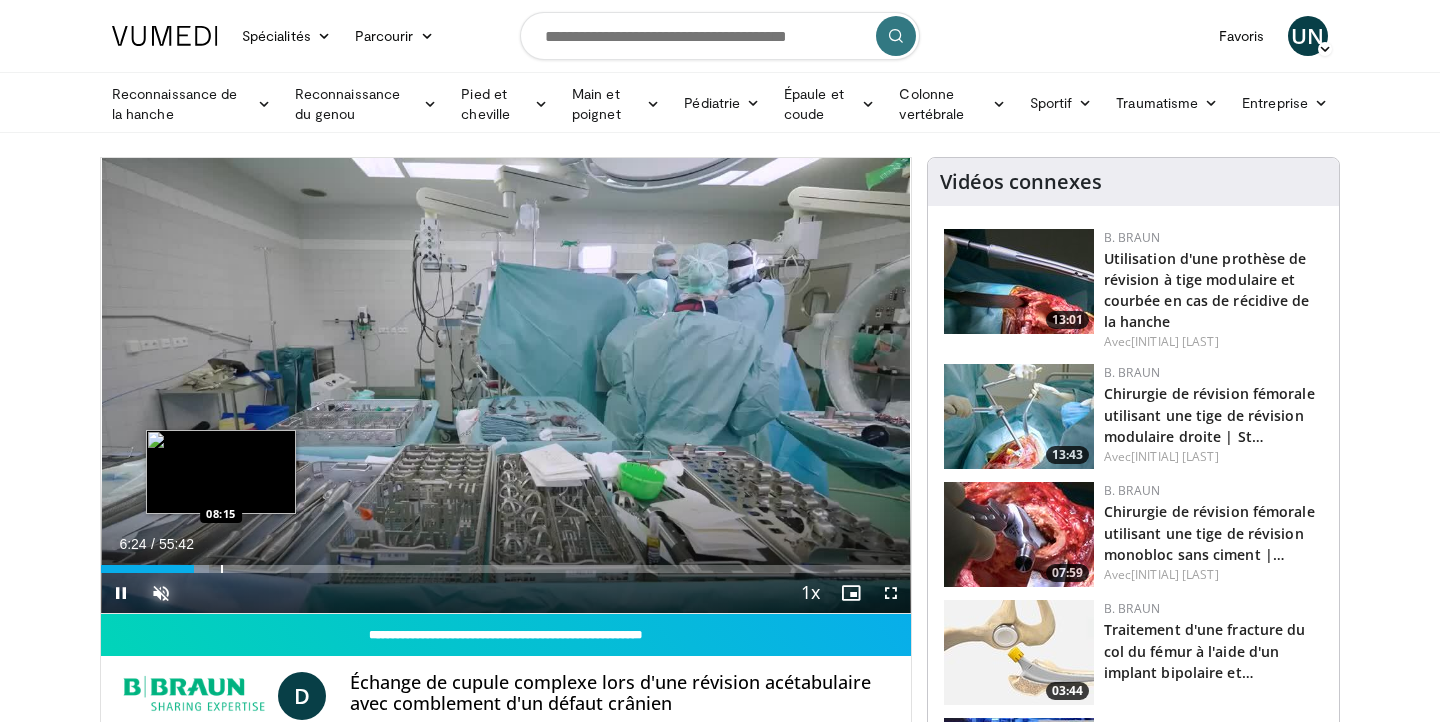 click at bounding box center (222, 569) 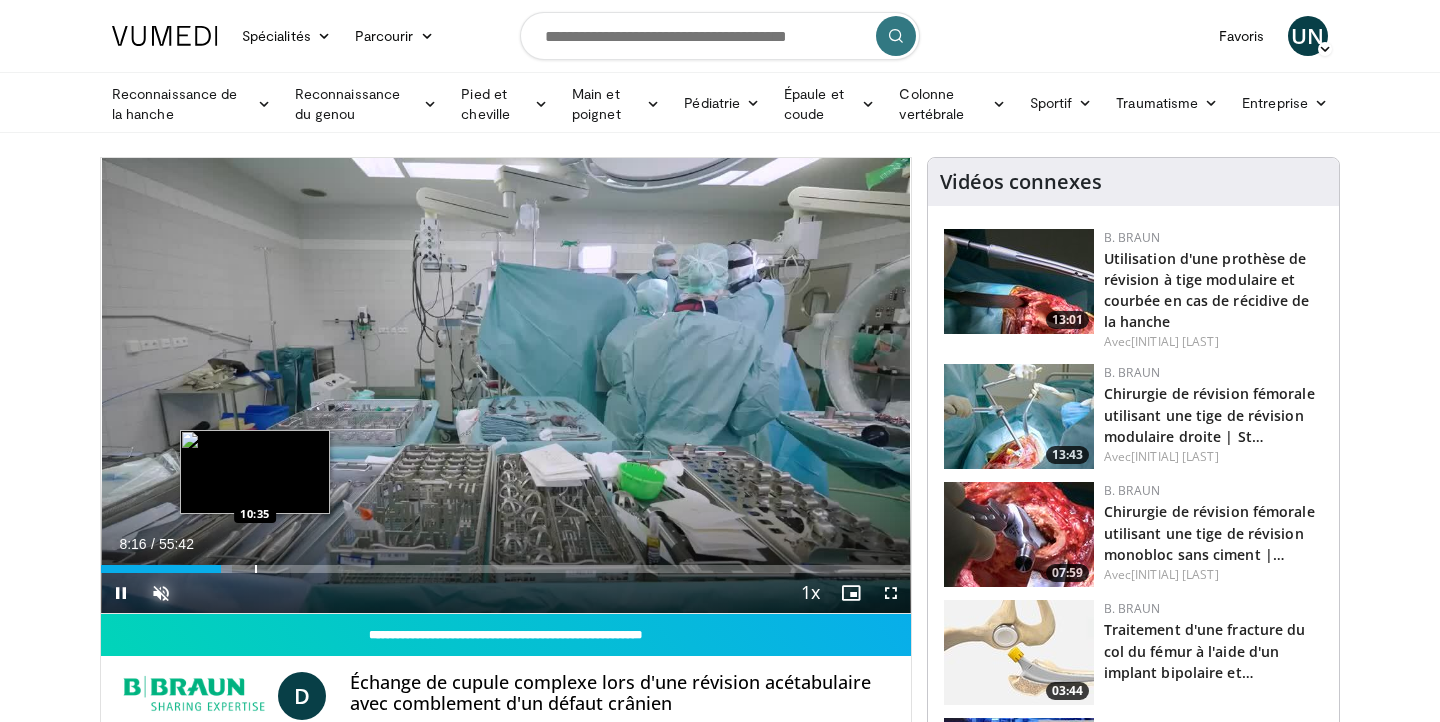 click at bounding box center [256, 569] 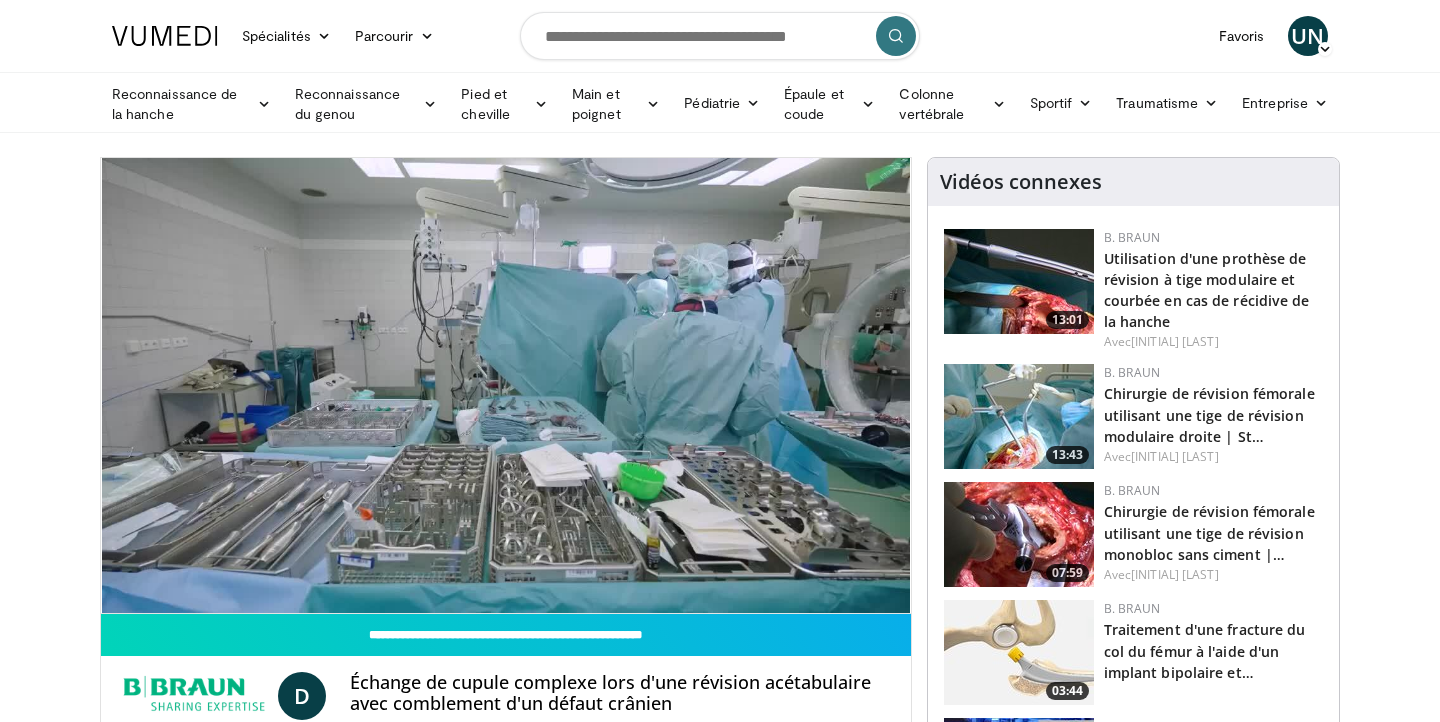 click on "10 seconds
Tap to unmute" at bounding box center (506, 385) 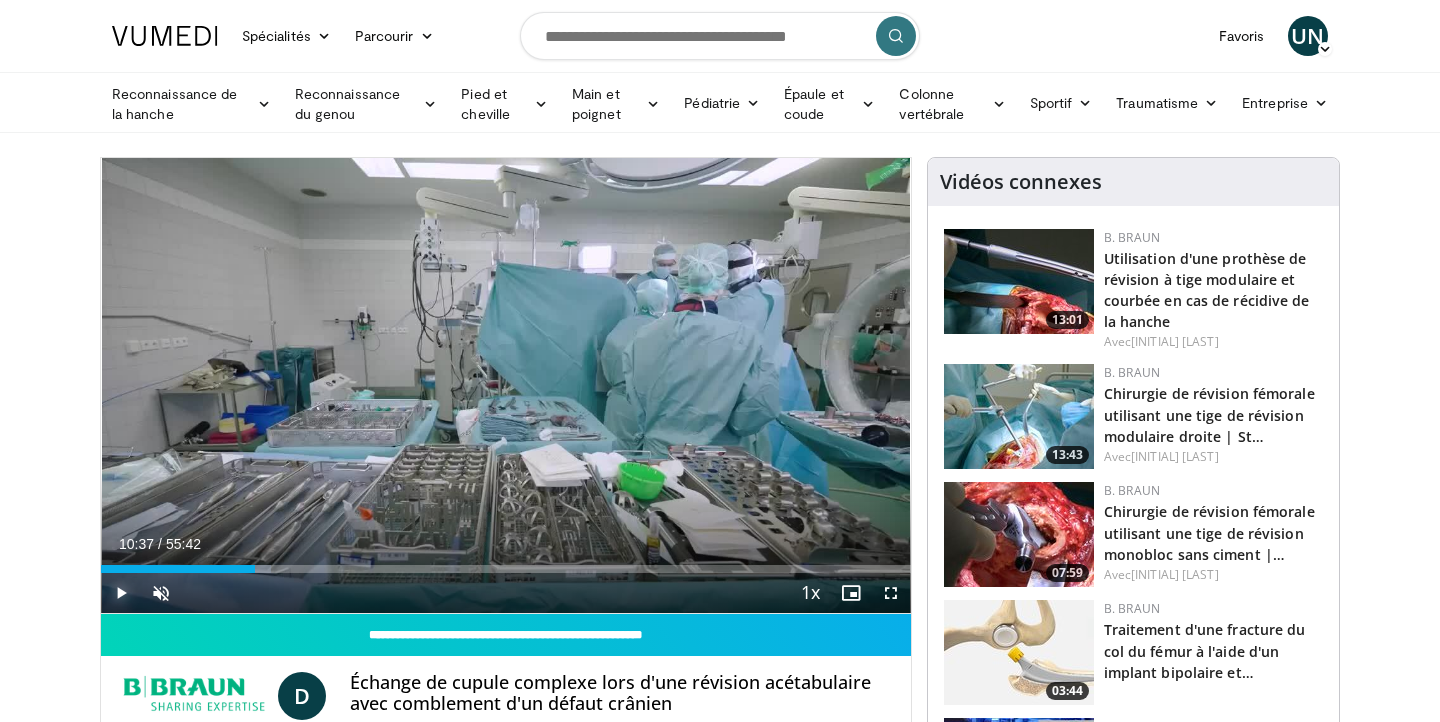 click at bounding box center (121, 593) 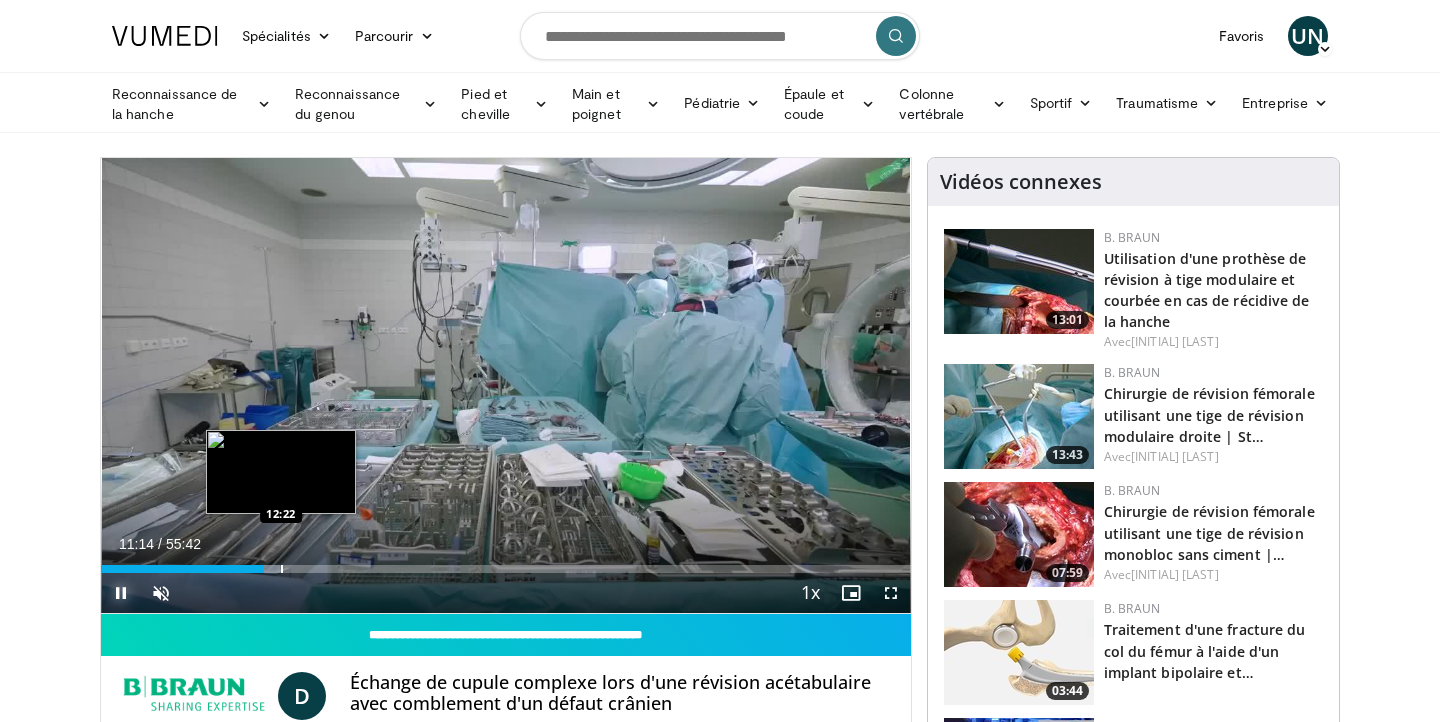 click at bounding box center [282, 569] 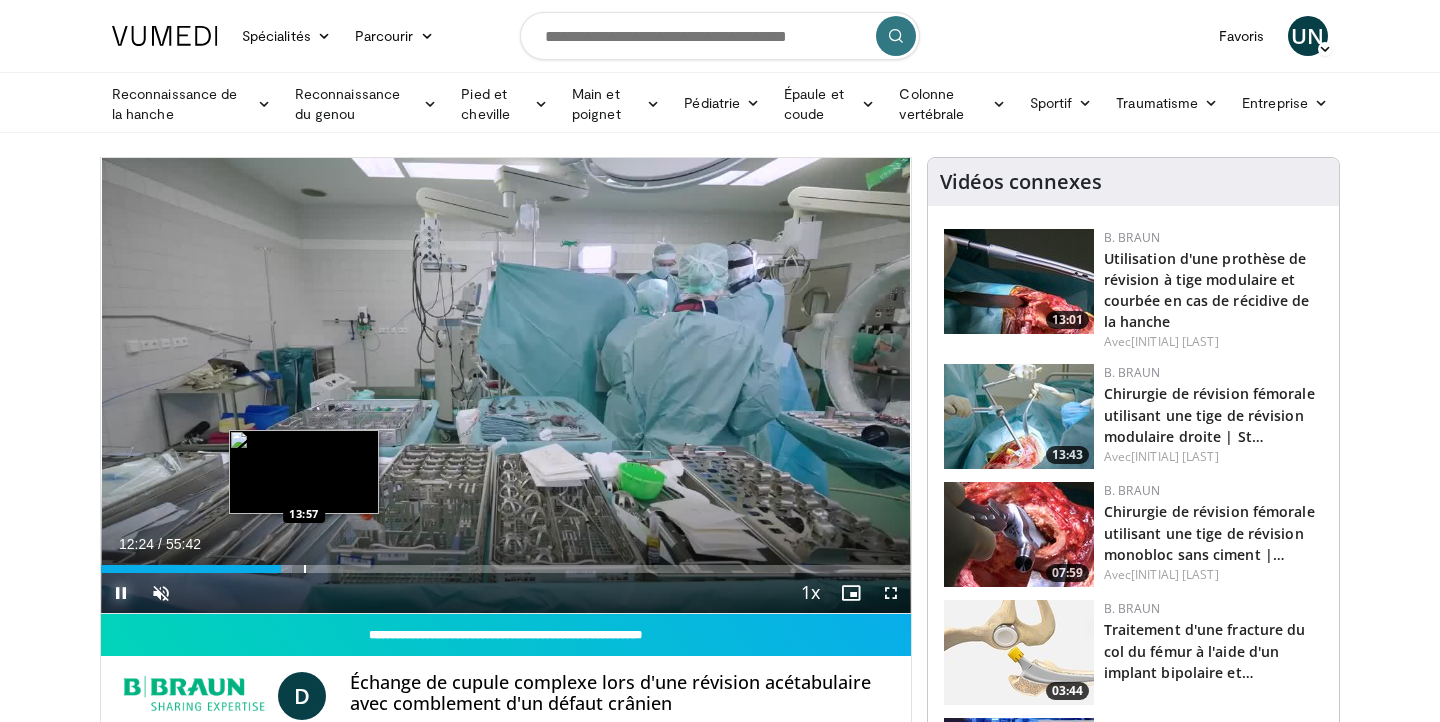 click at bounding box center [305, 569] 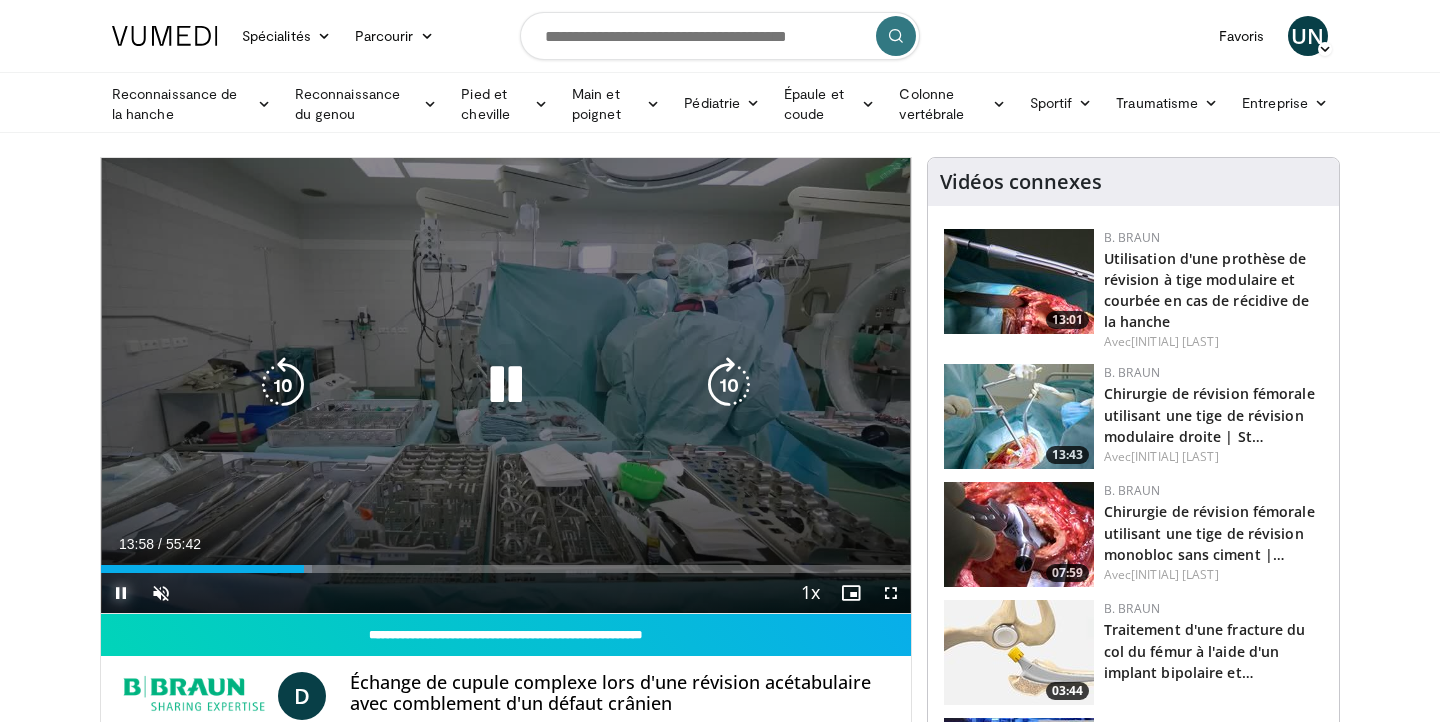 click on "Loaded :  26.03% 13:58 15:11" at bounding box center [506, 569] 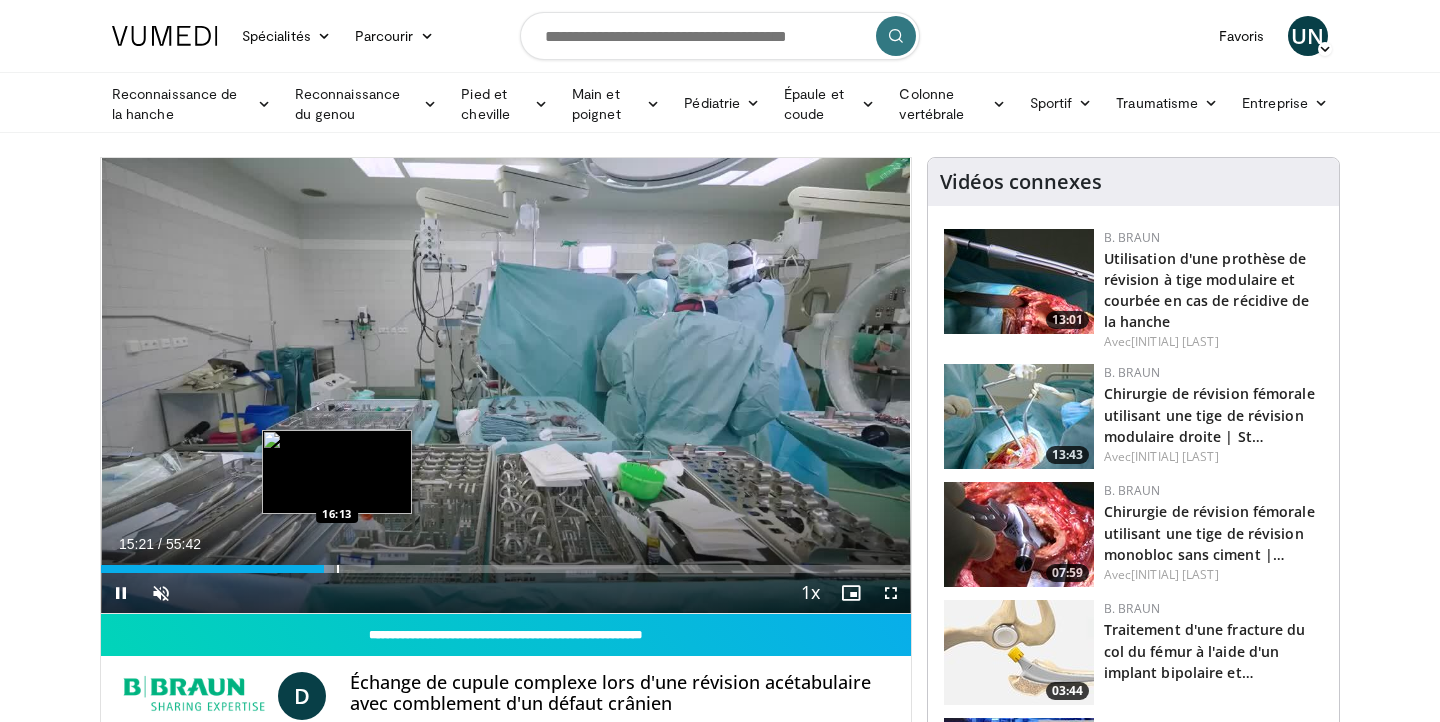 click on "10 seconds
Tap to unmute" at bounding box center (506, 385) 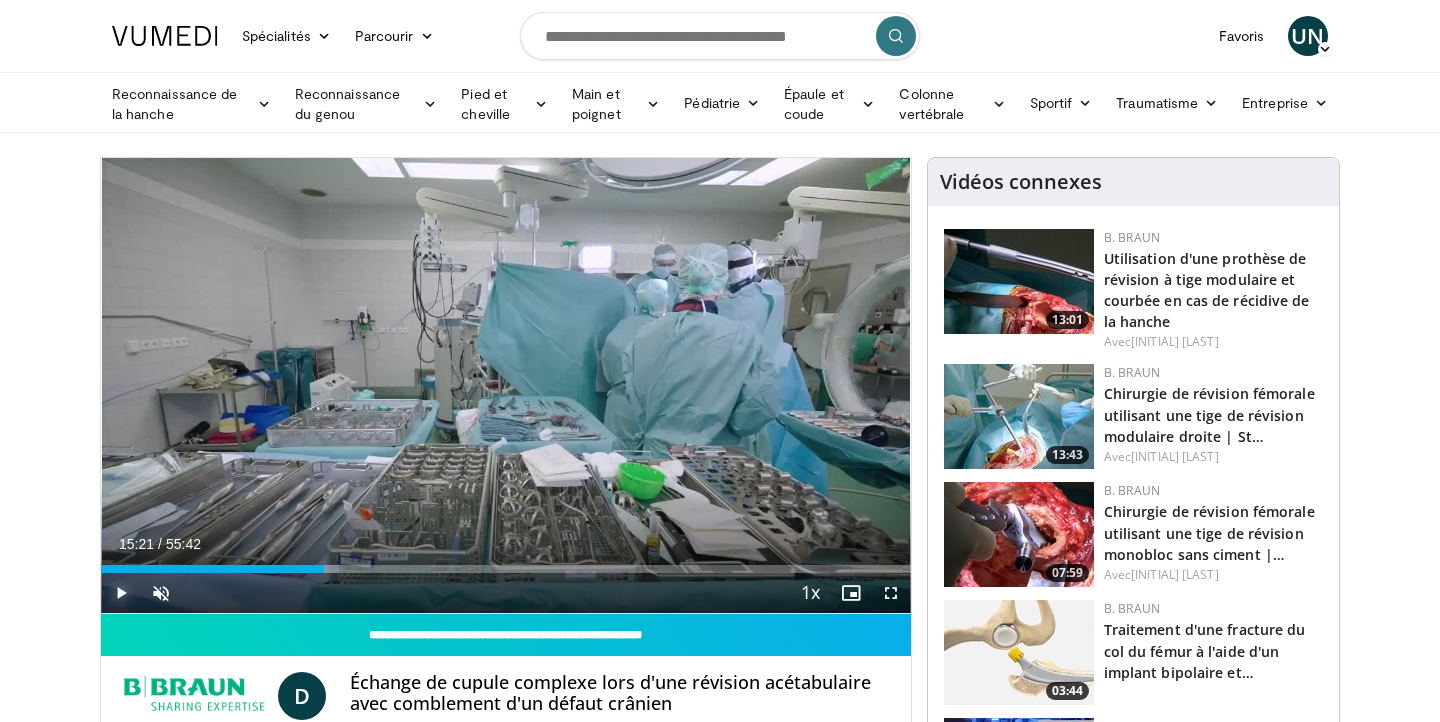 click at bounding box center (121, 593) 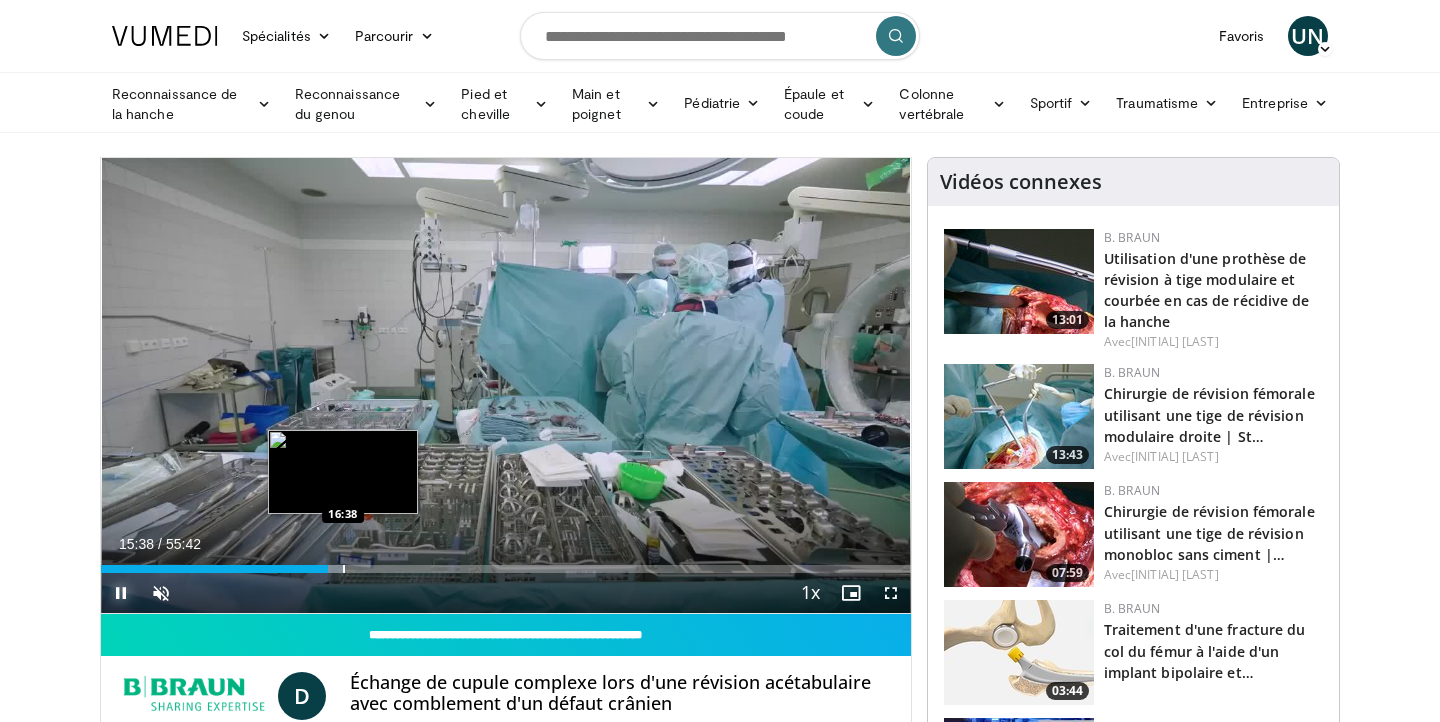 click at bounding box center (344, 569) 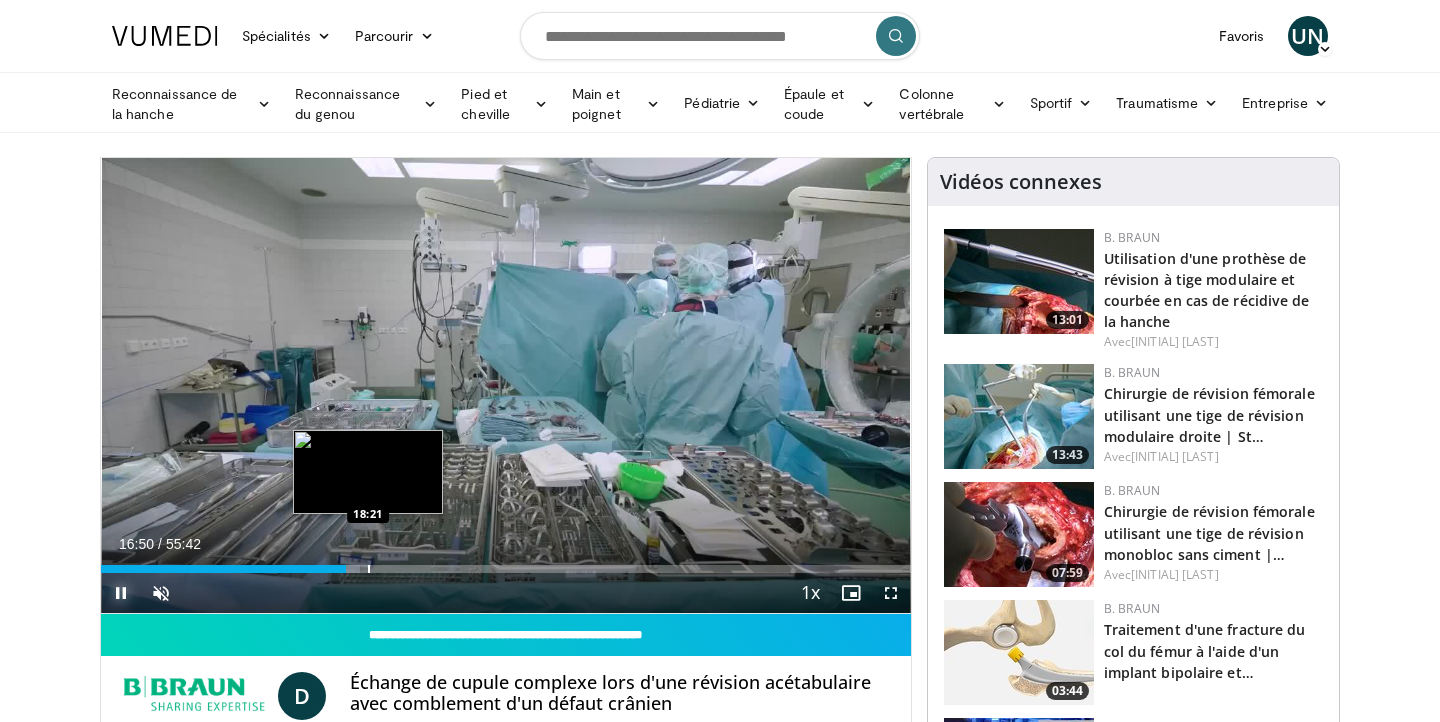 click at bounding box center [369, 569] 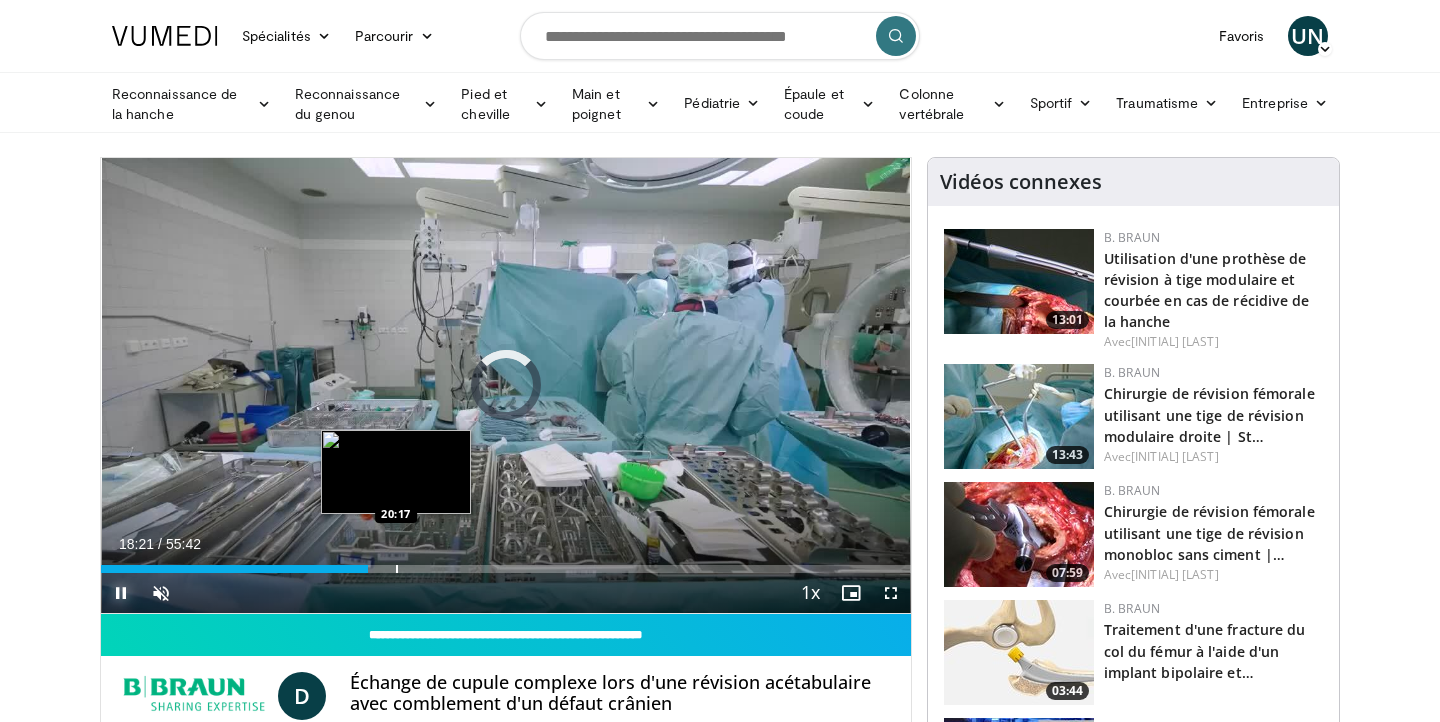 click at bounding box center (397, 569) 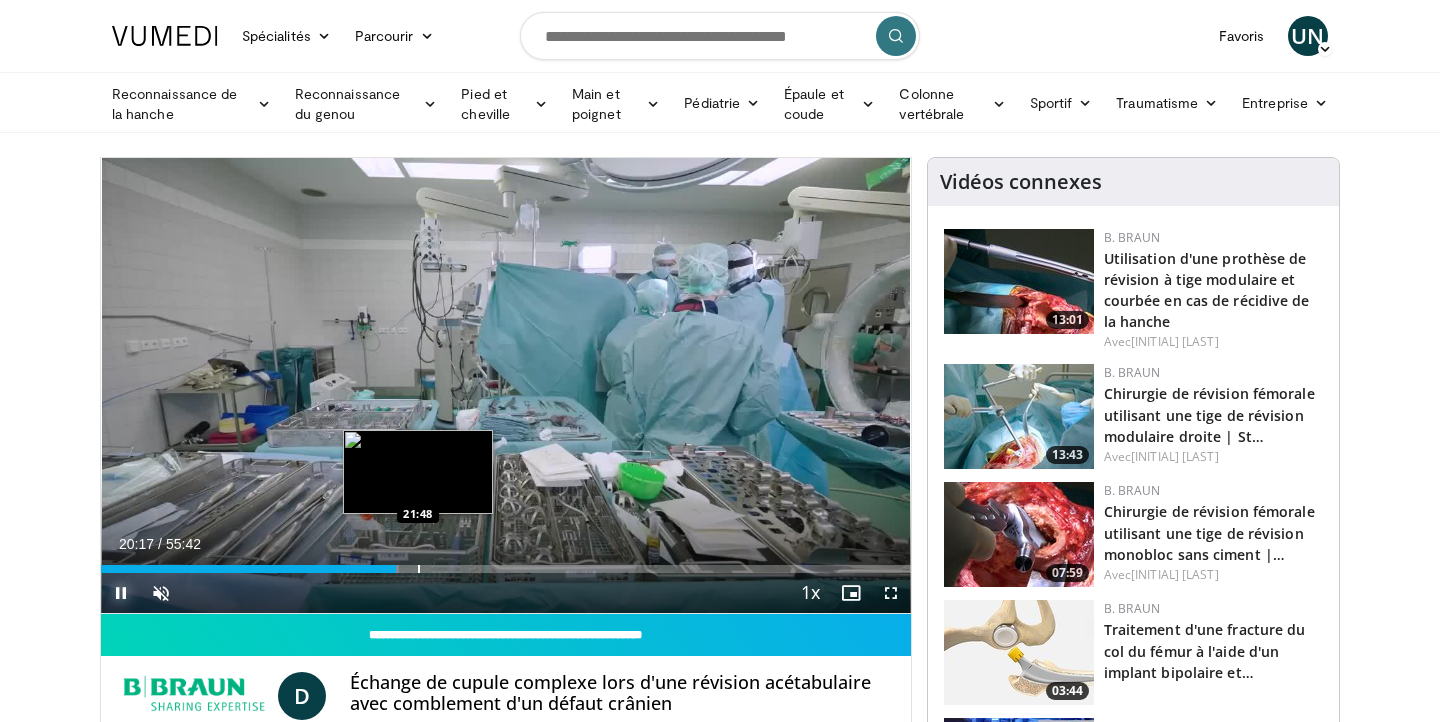 click on "Loaded :  36.80% 20:17 21:48" at bounding box center [506, 563] 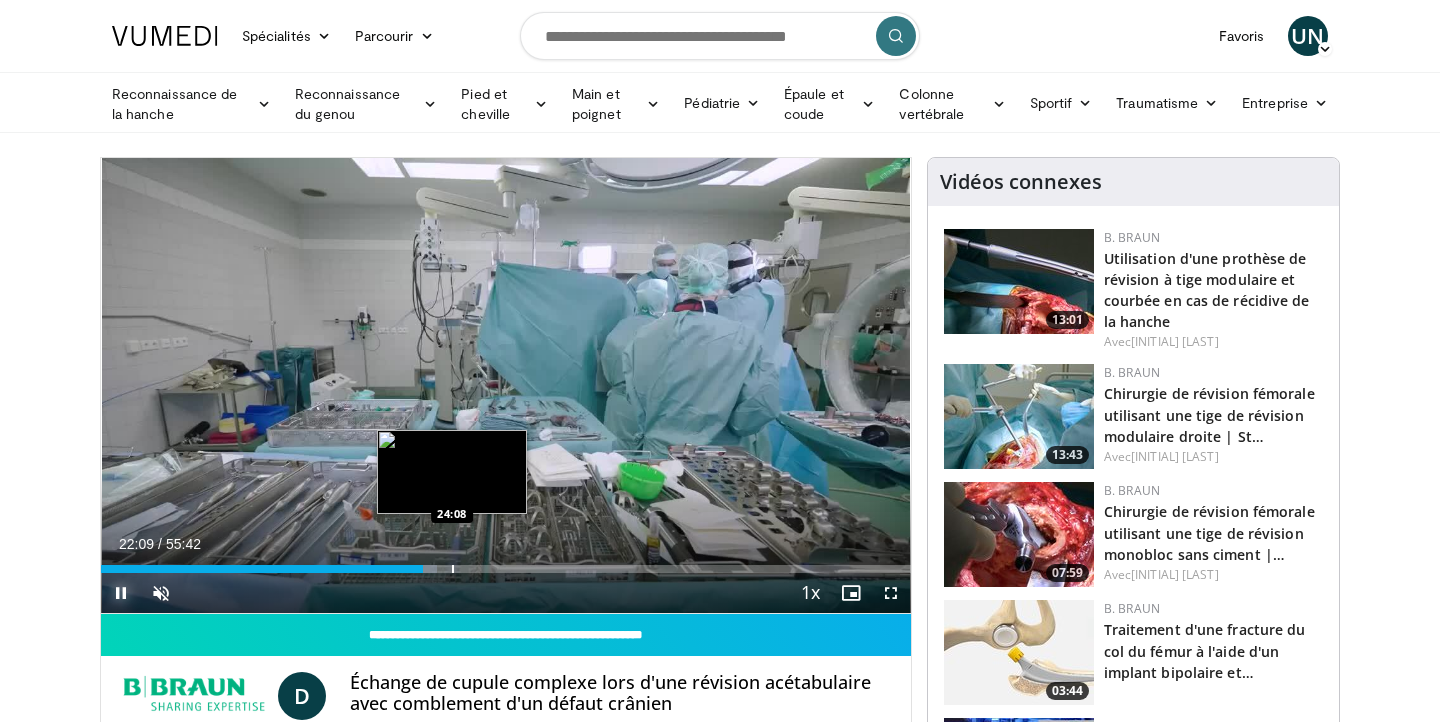 click at bounding box center (453, 569) 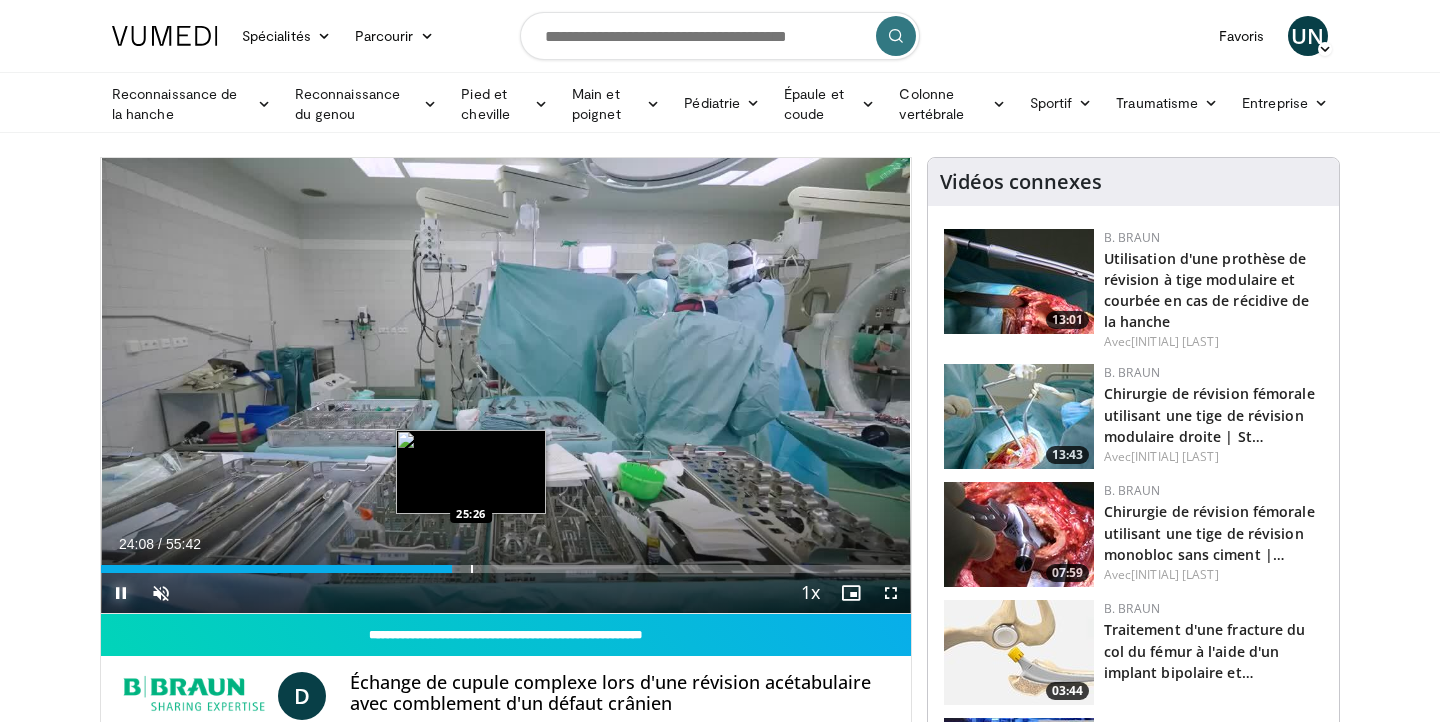 click at bounding box center (472, 569) 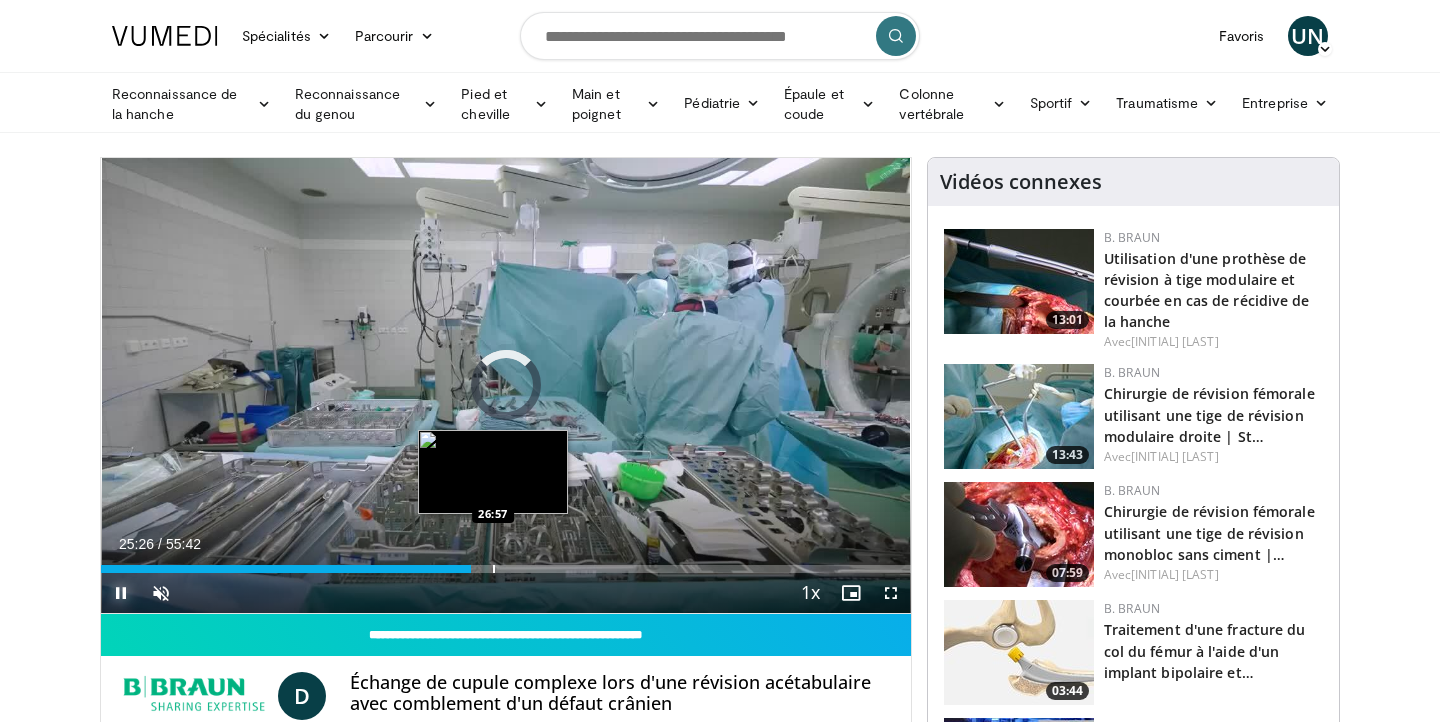 click on "Loaded :  0.00% 25:26 26:57" at bounding box center (506, 563) 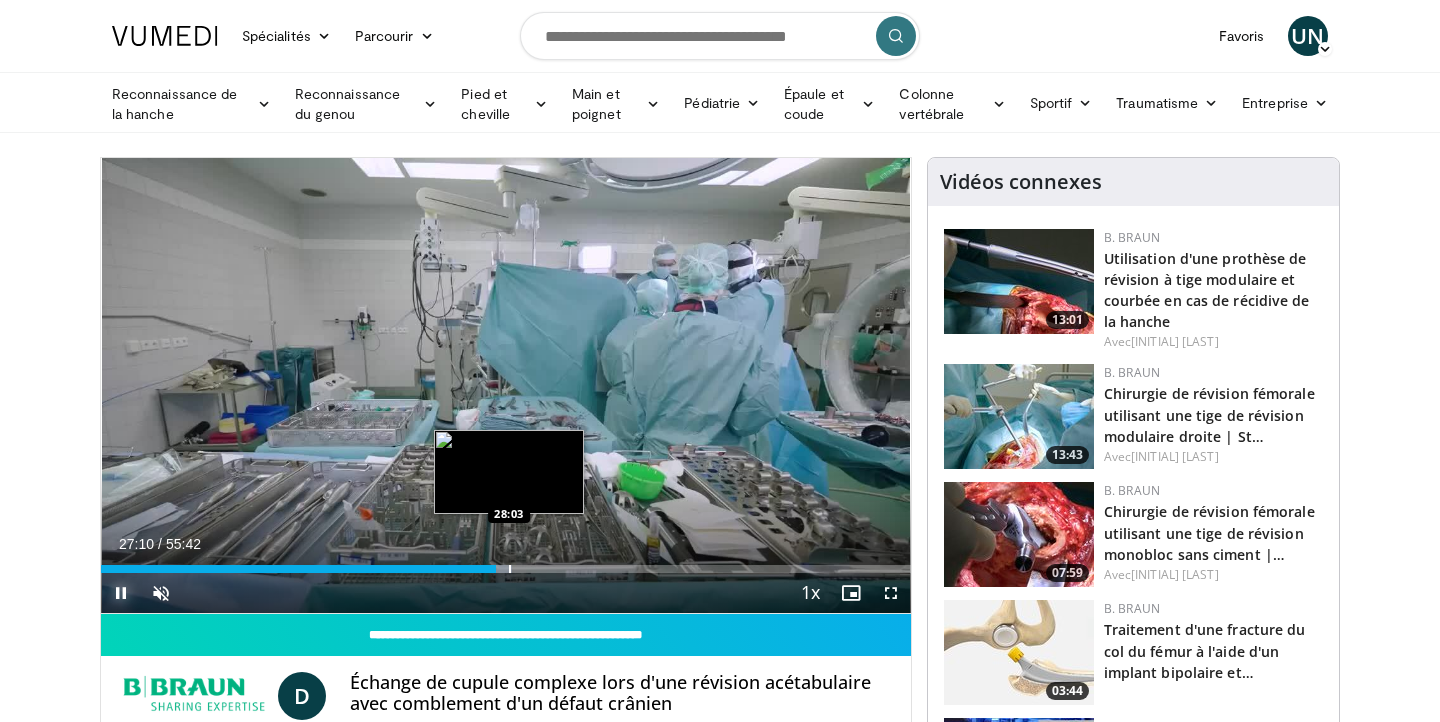 click at bounding box center (510, 569) 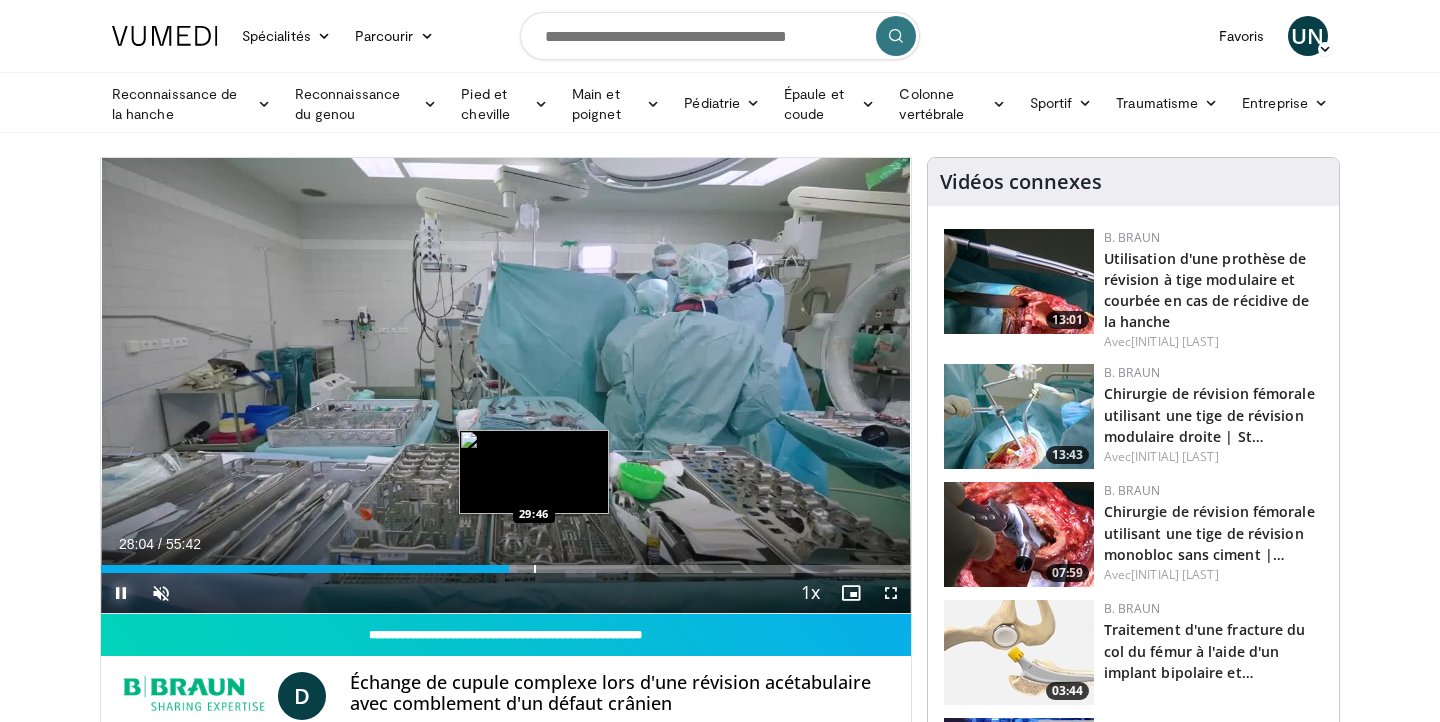 click at bounding box center (535, 569) 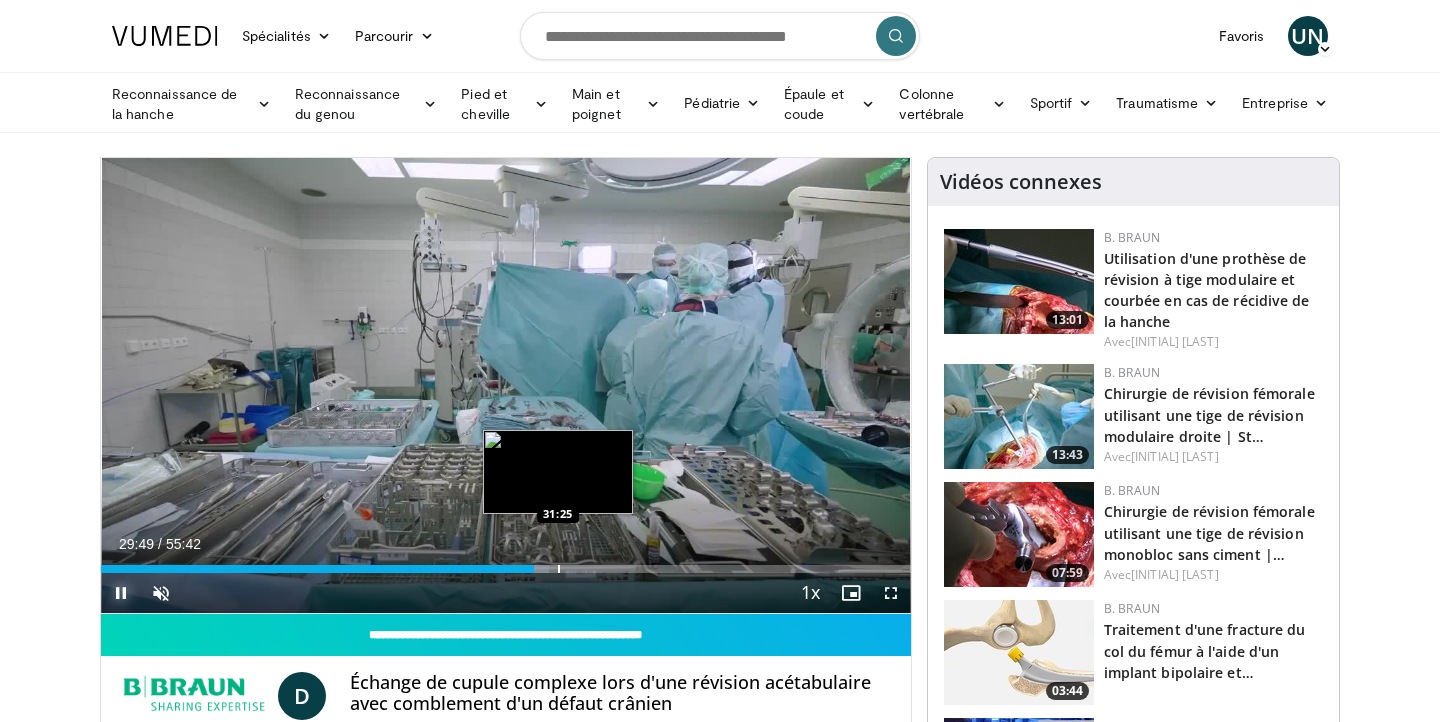 click at bounding box center [559, 569] 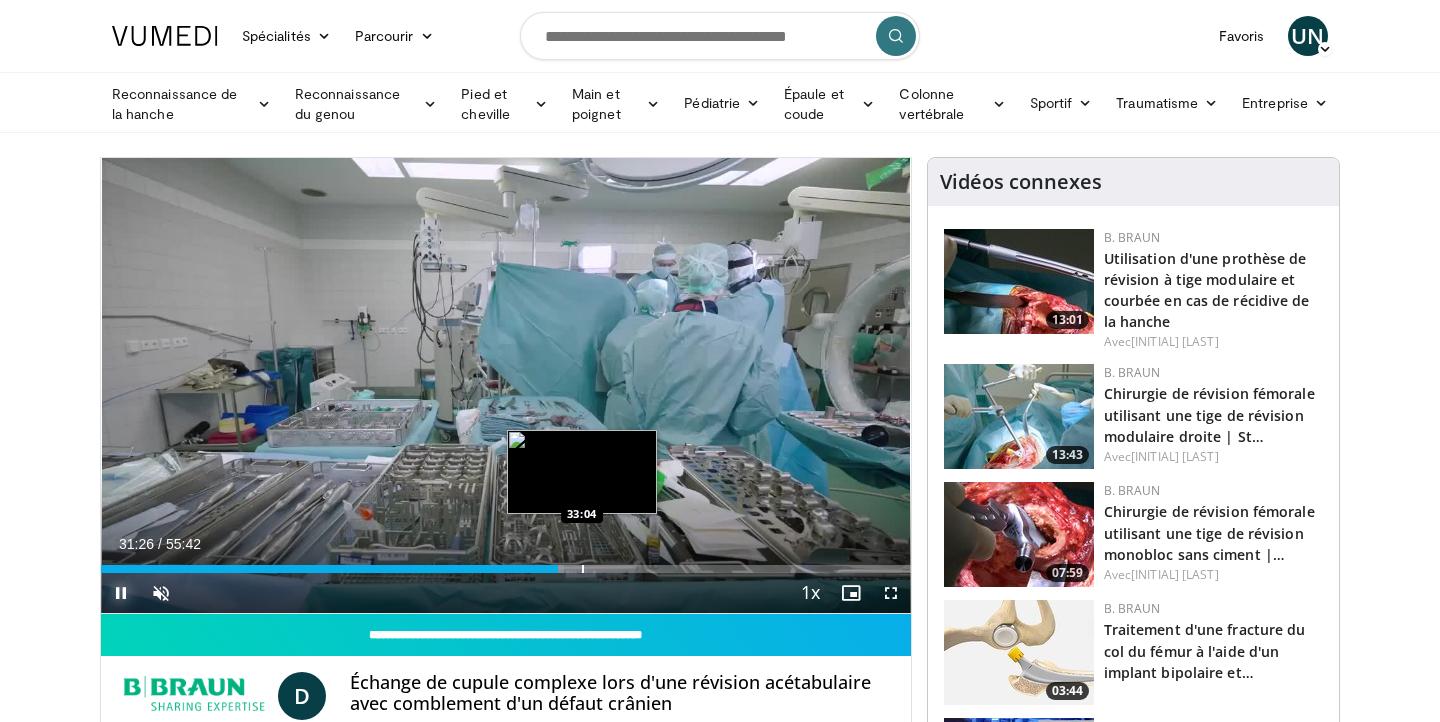 click at bounding box center [583, 569] 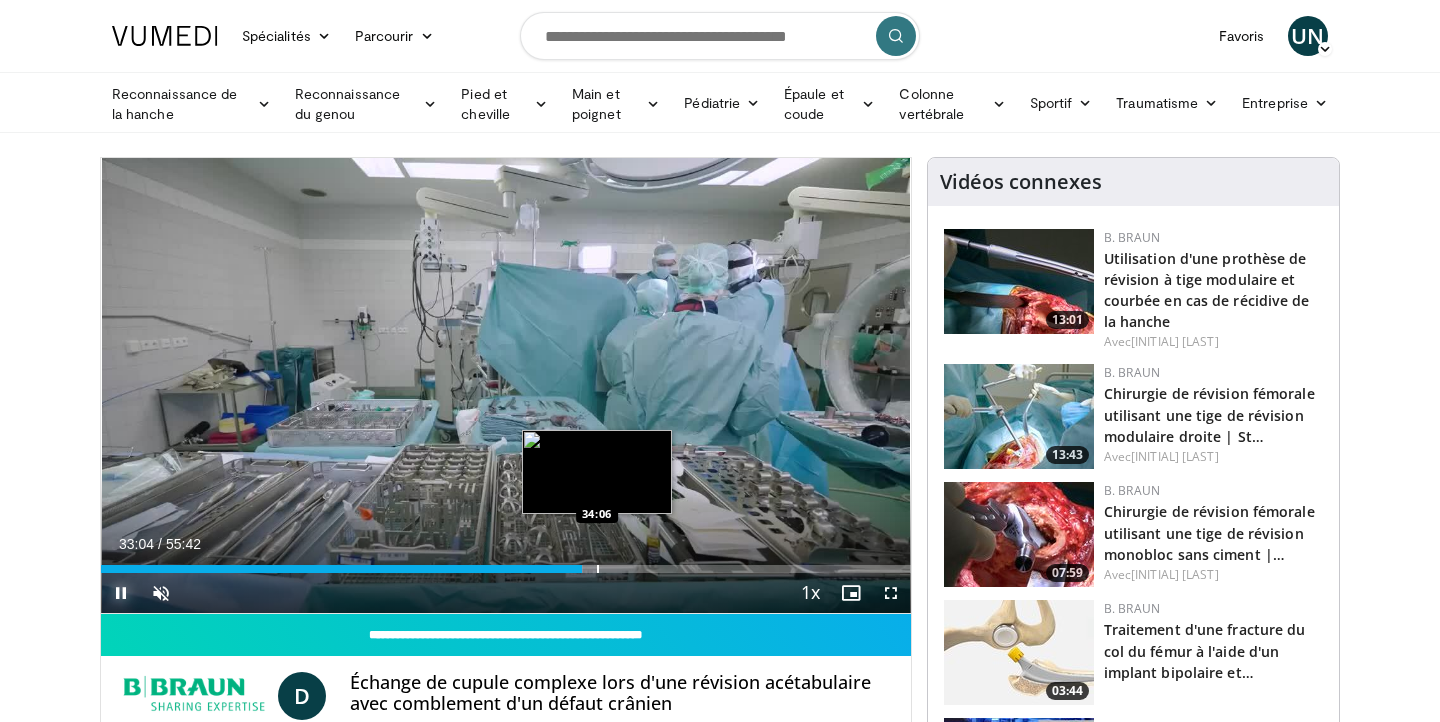 click at bounding box center (598, 569) 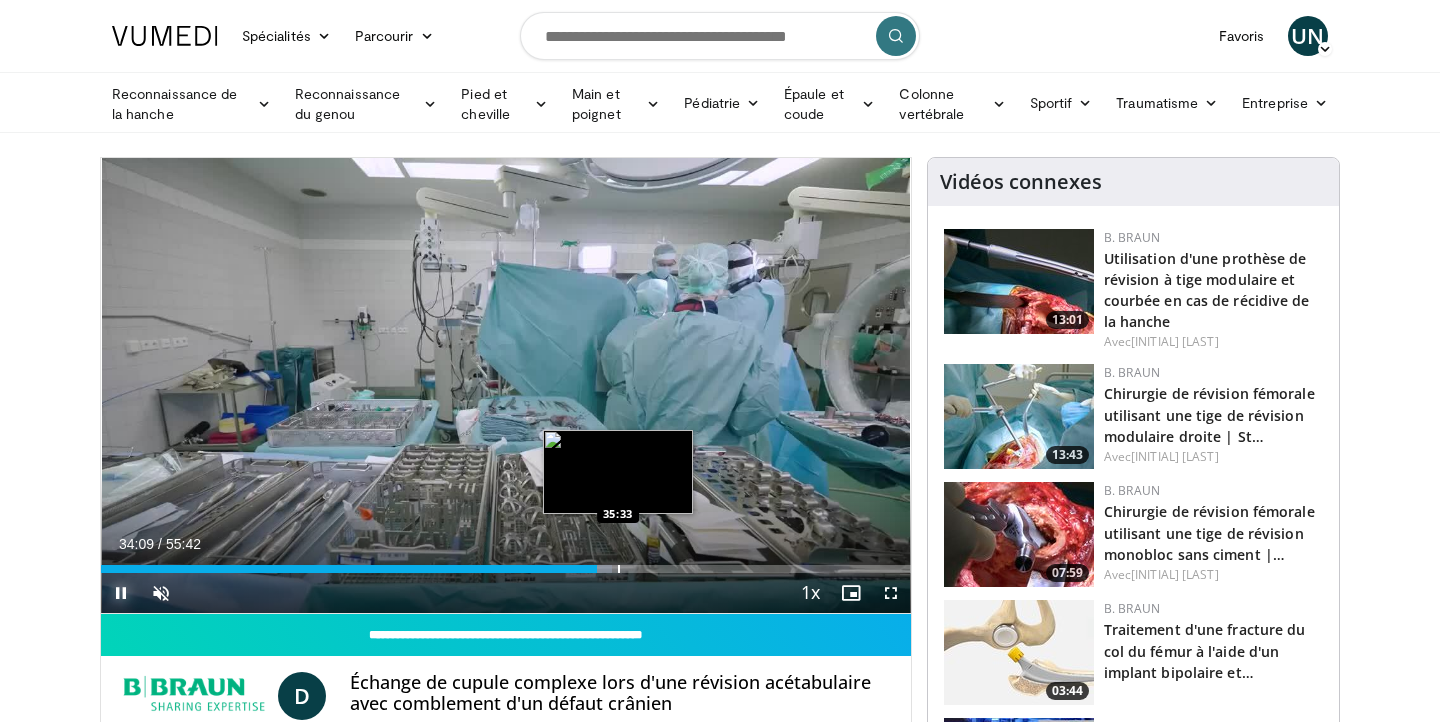 click at bounding box center (619, 569) 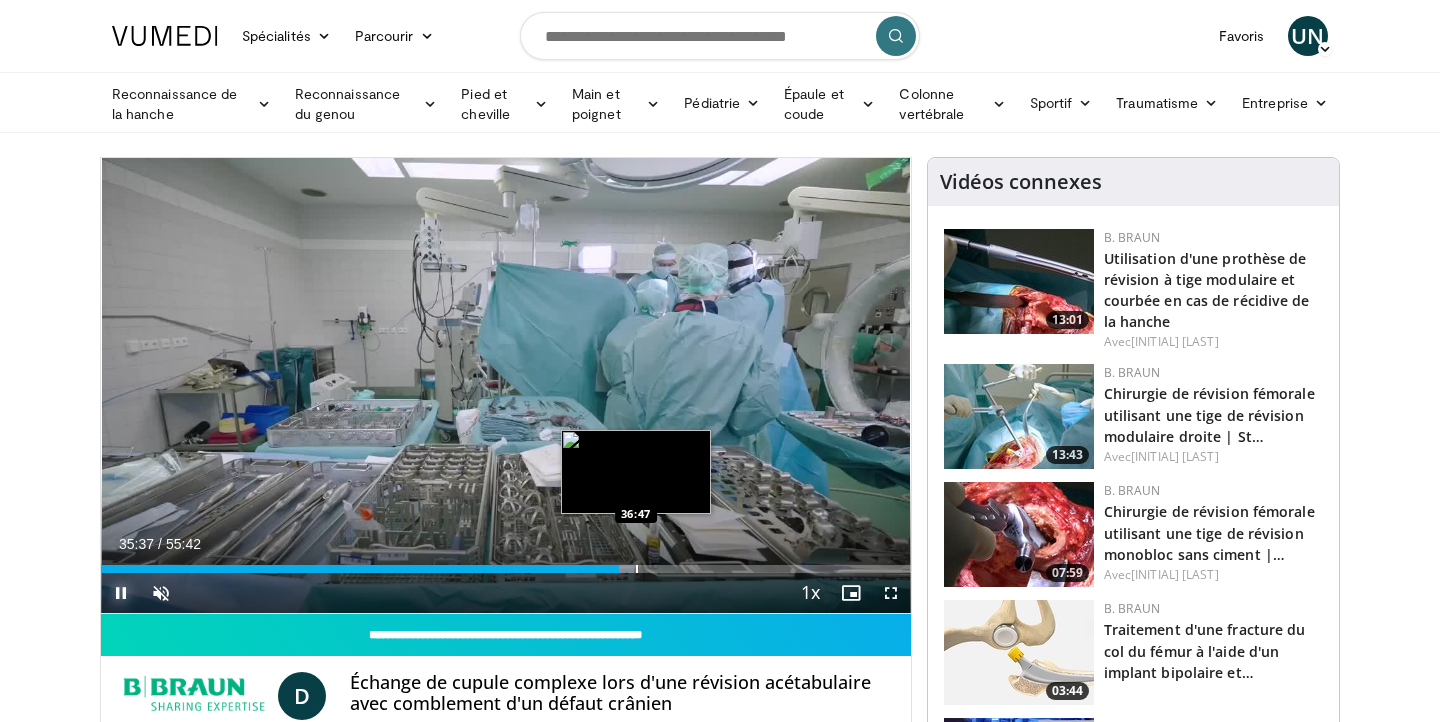 click at bounding box center [637, 569] 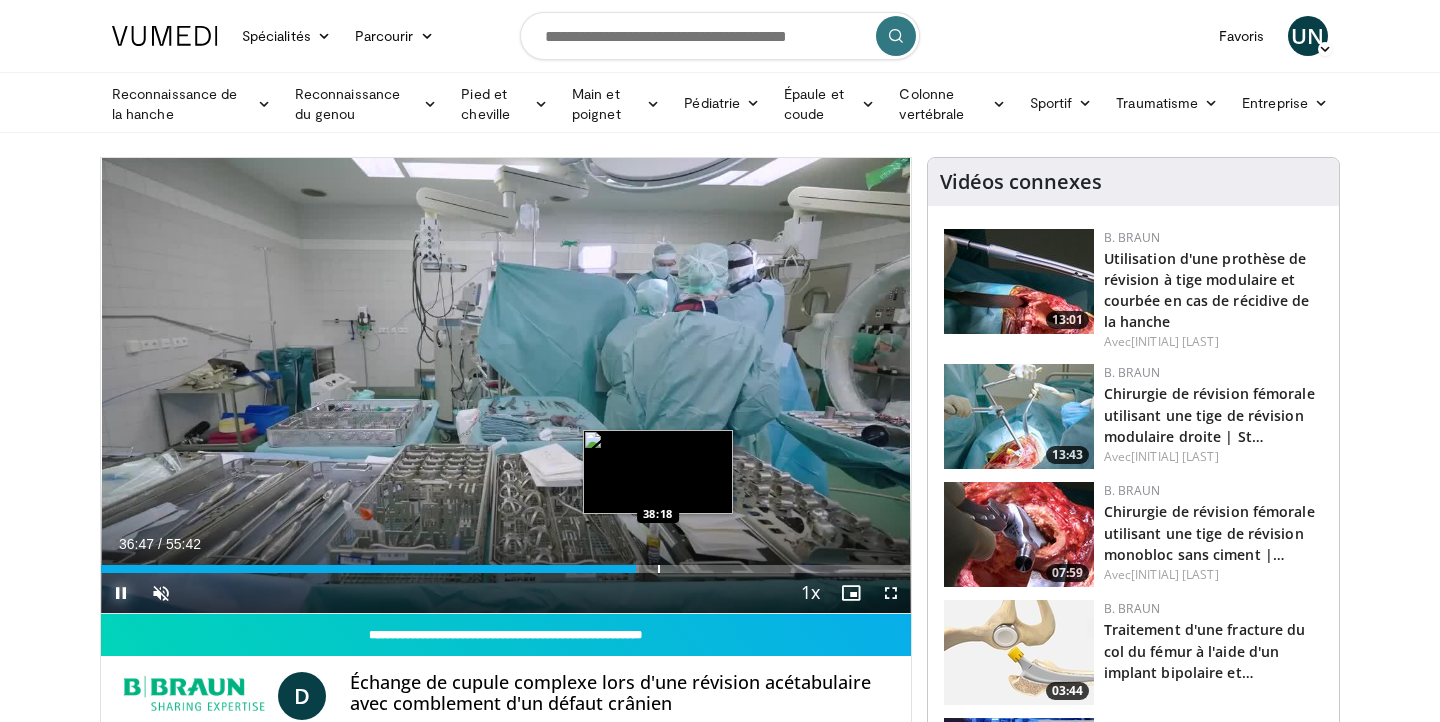 click at bounding box center (659, 569) 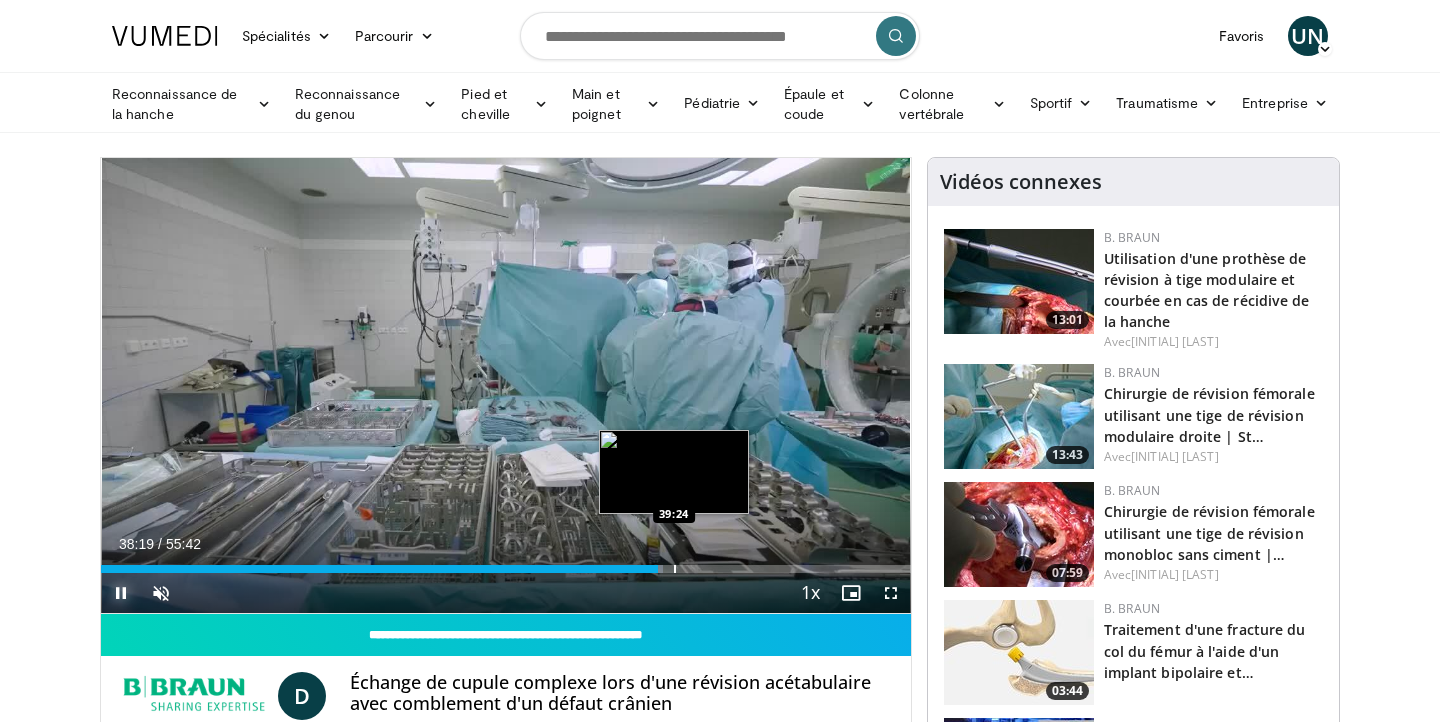 click at bounding box center [675, 569] 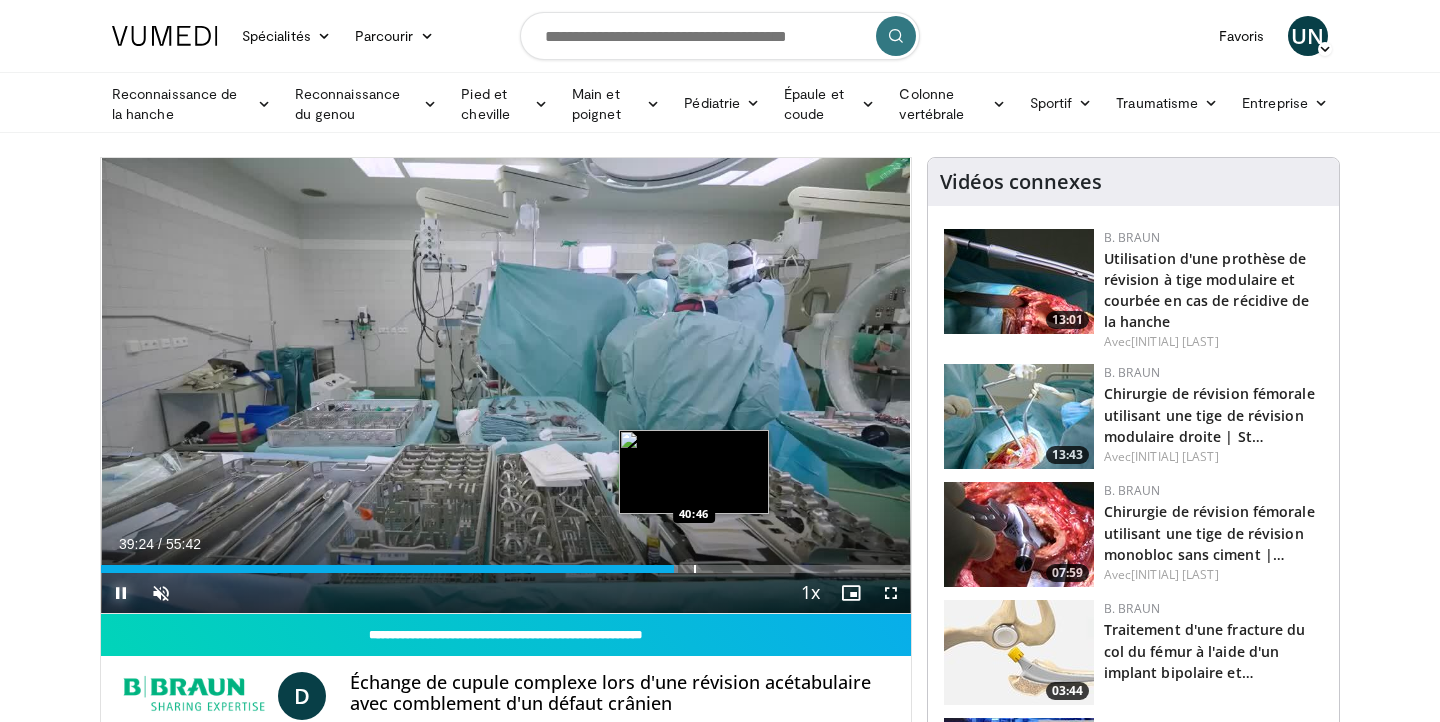 click at bounding box center (695, 569) 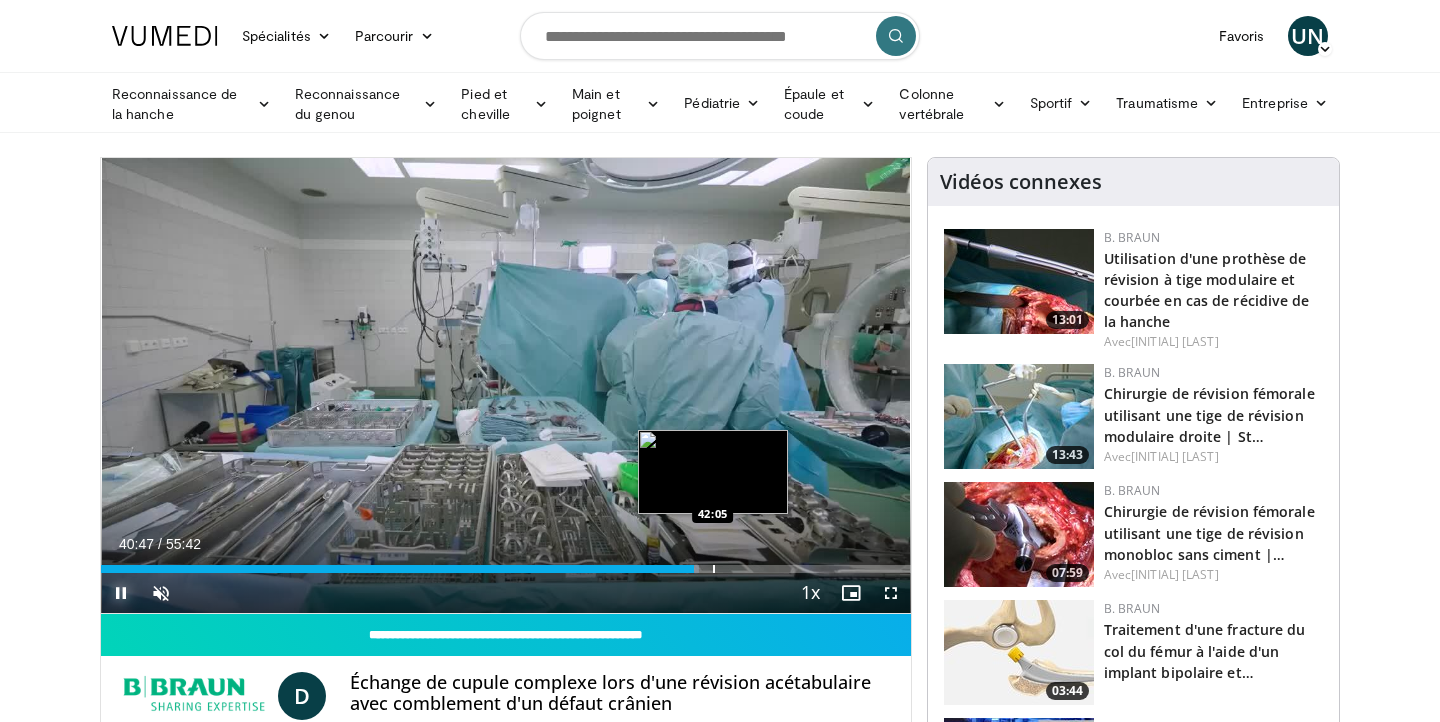 click at bounding box center (714, 569) 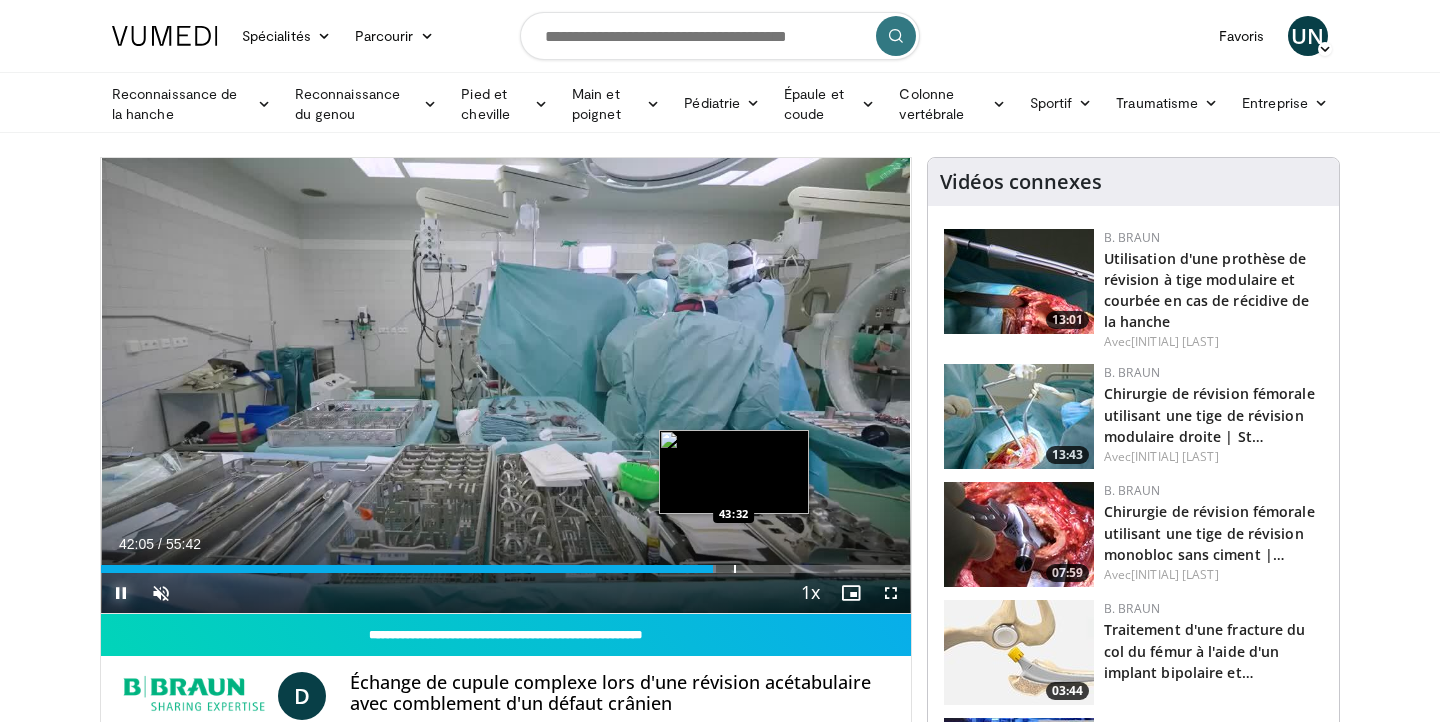 click at bounding box center (735, 569) 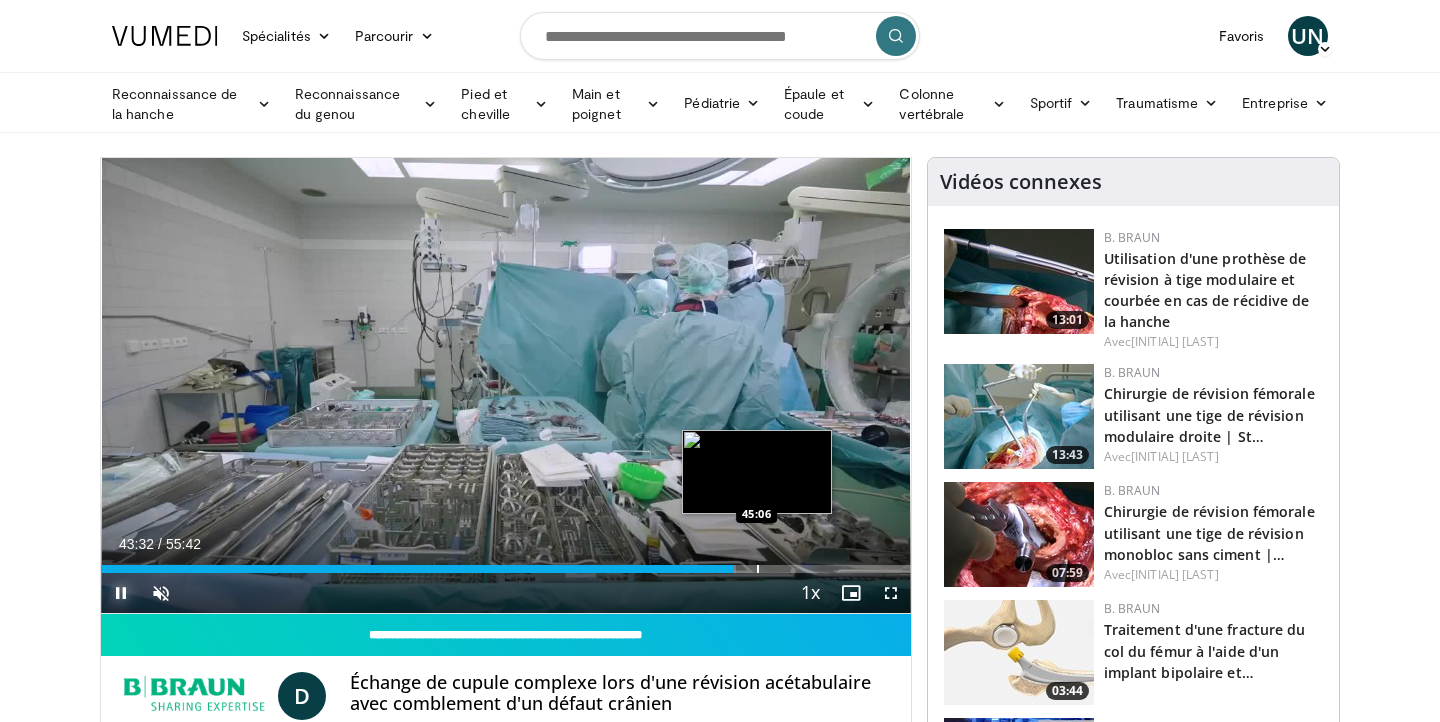 click at bounding box center (758, 569) 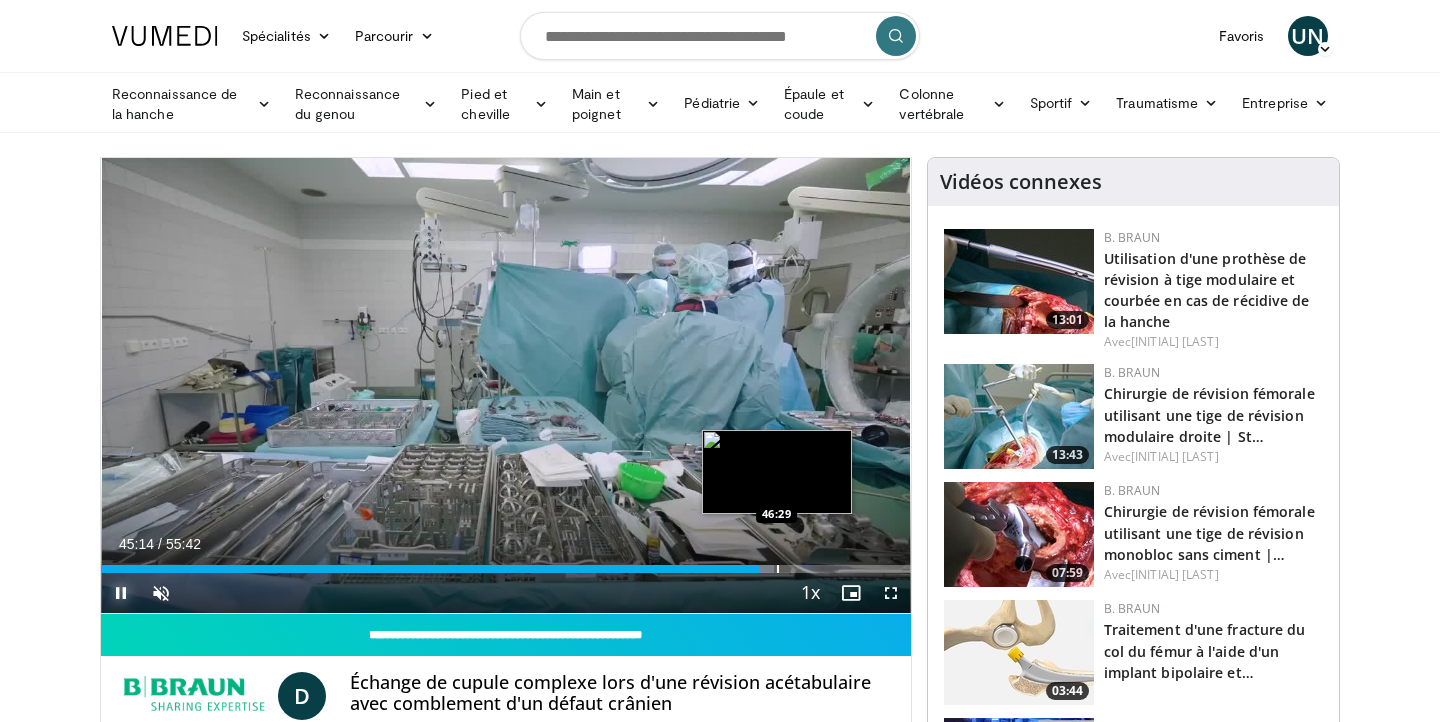 click on "Loaded :  83.10% 45:14 46:29" at bounding box center (506, 563) 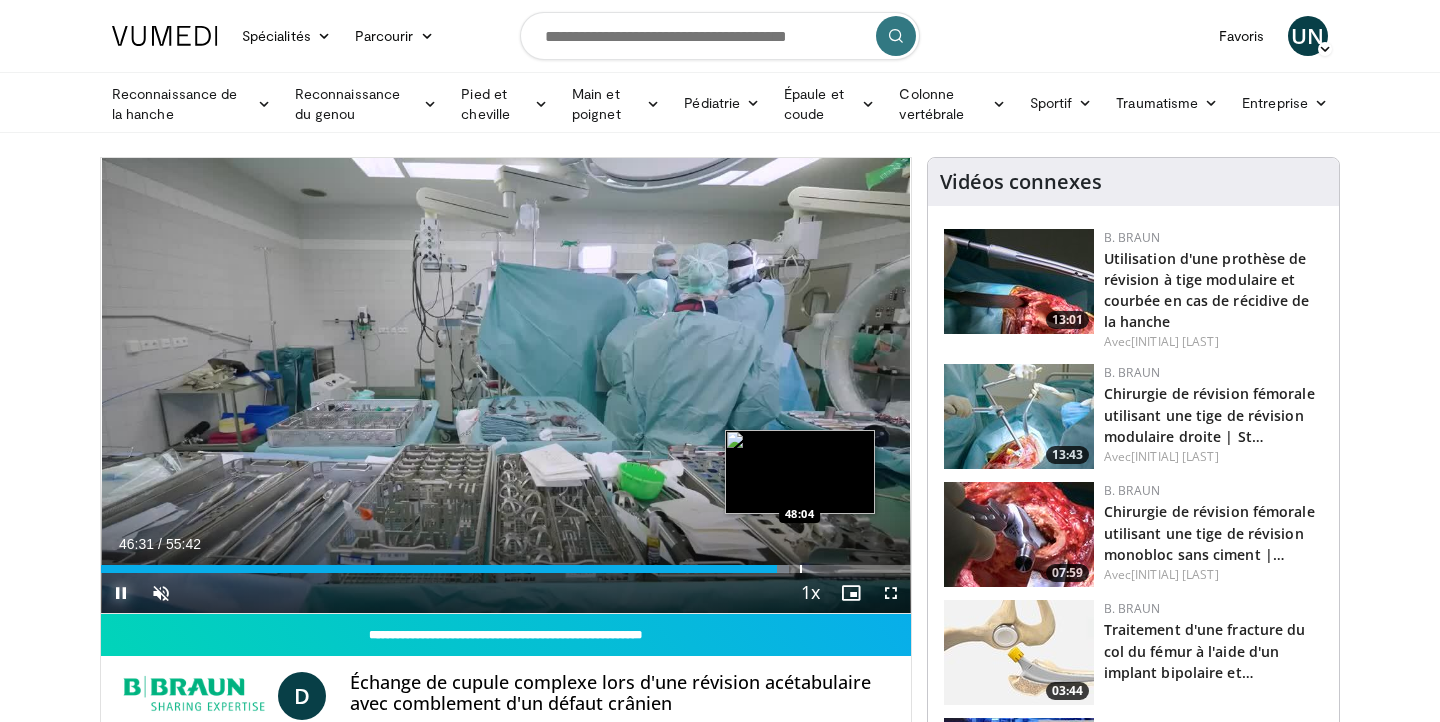 click at bounding box center [801, 569] 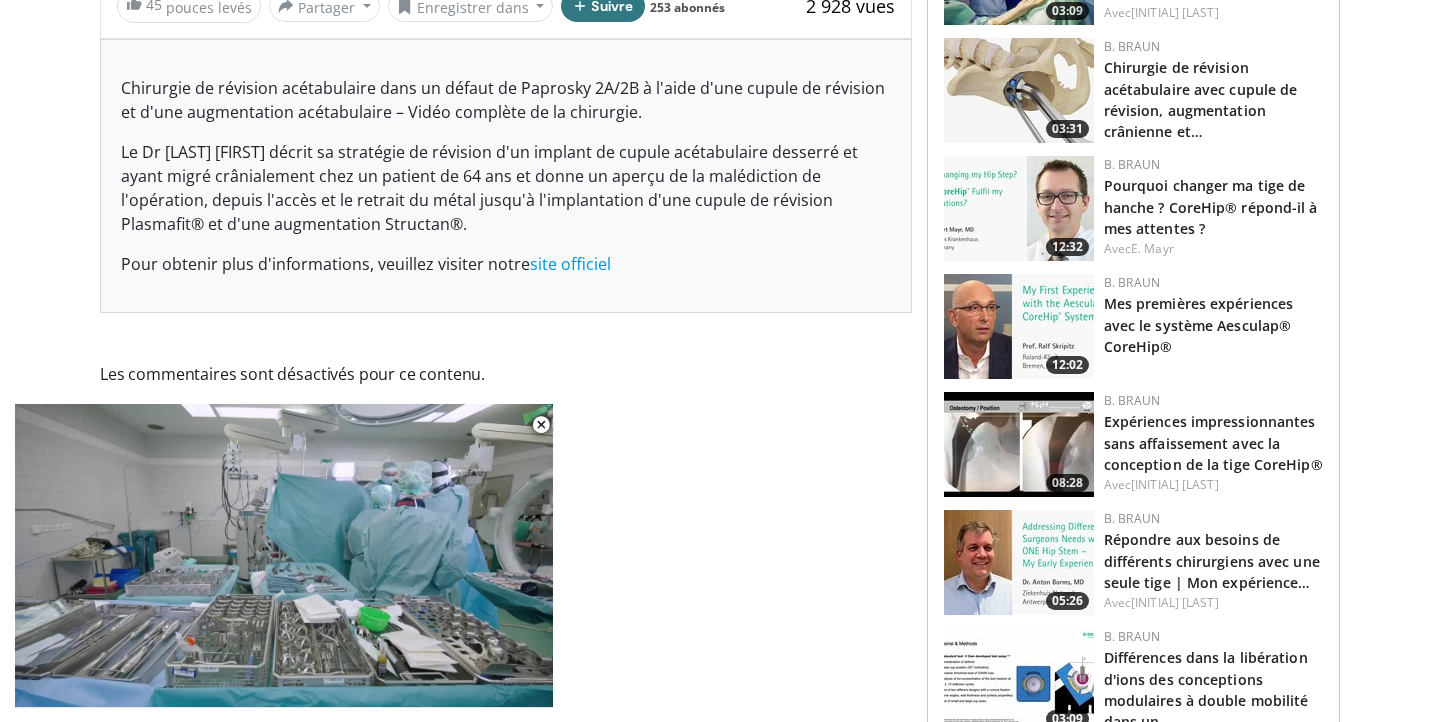 scroll, scrollTop: 806, scrollLeft: 0, axis: vertical 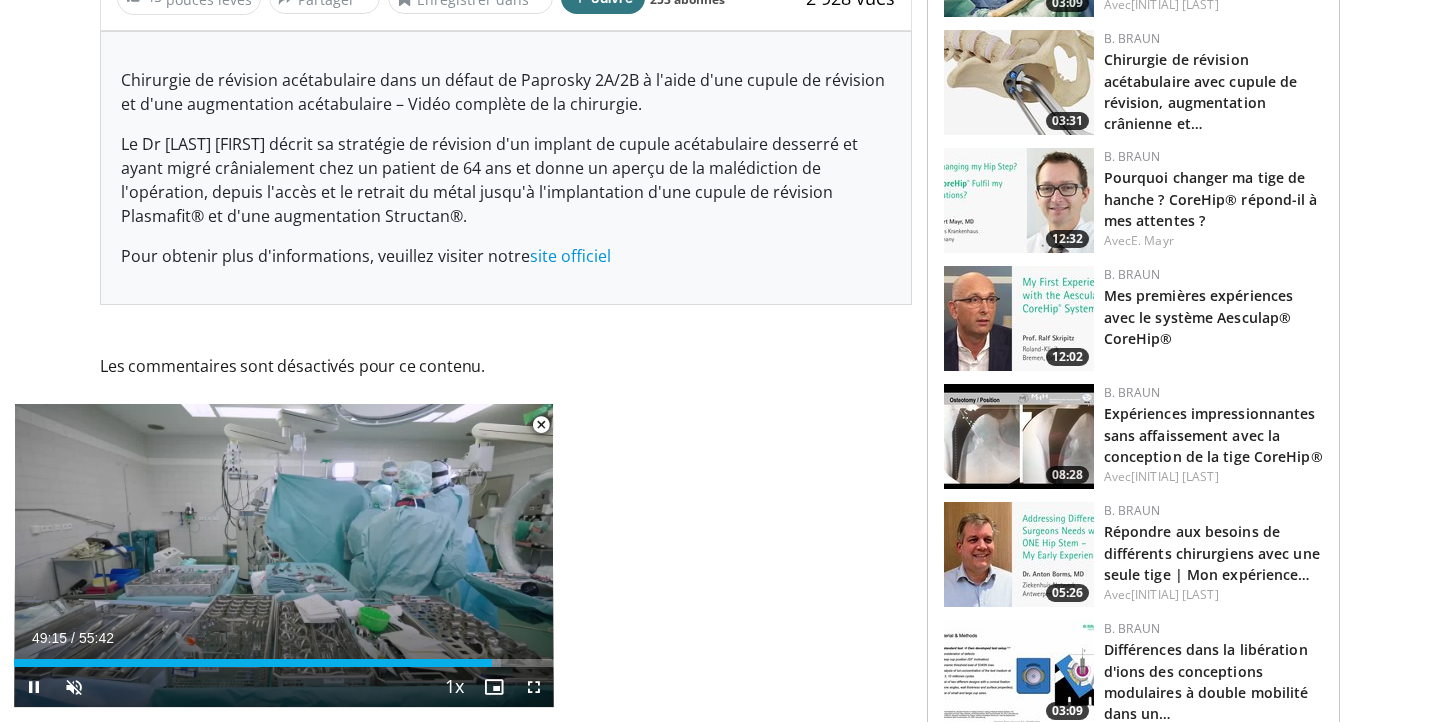 click at bounding box center (541, 425) 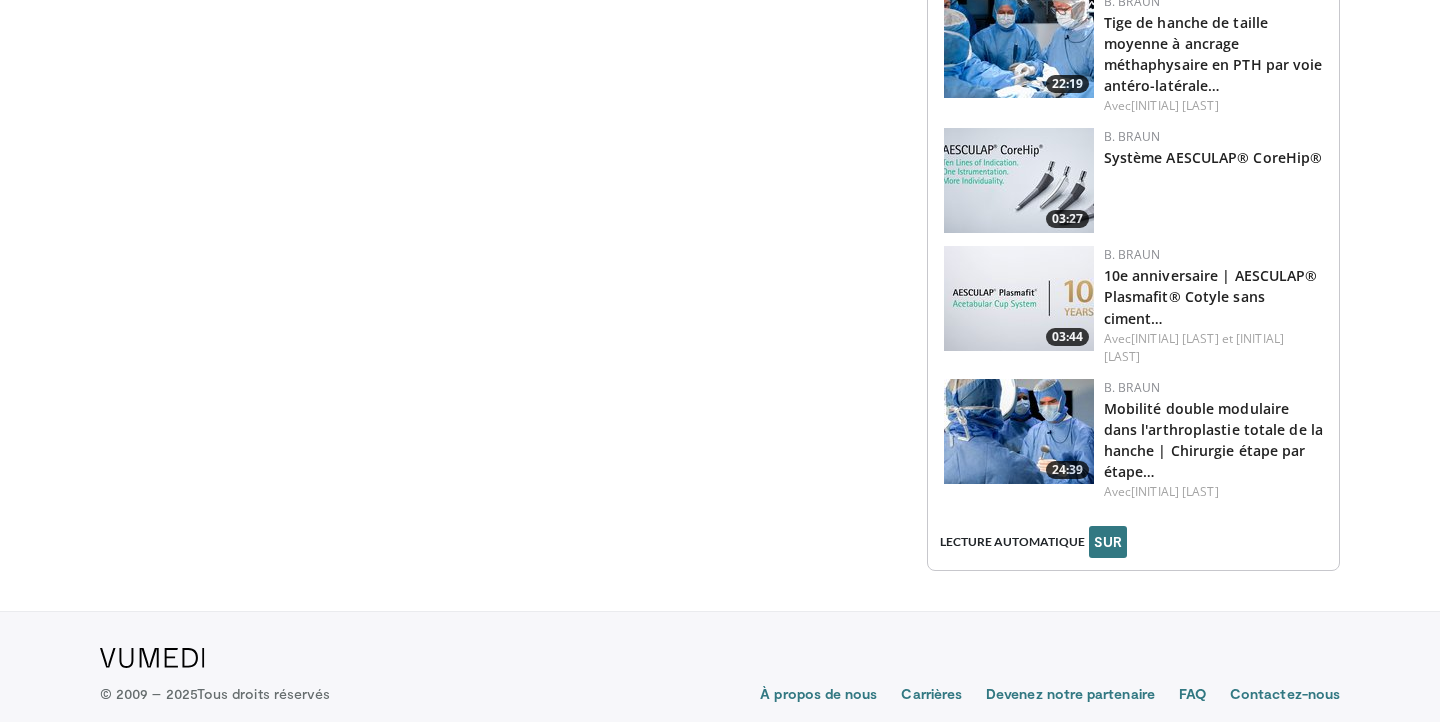 scroll, scrollTop: 2191, scrollLeft: 0, axis: vertical 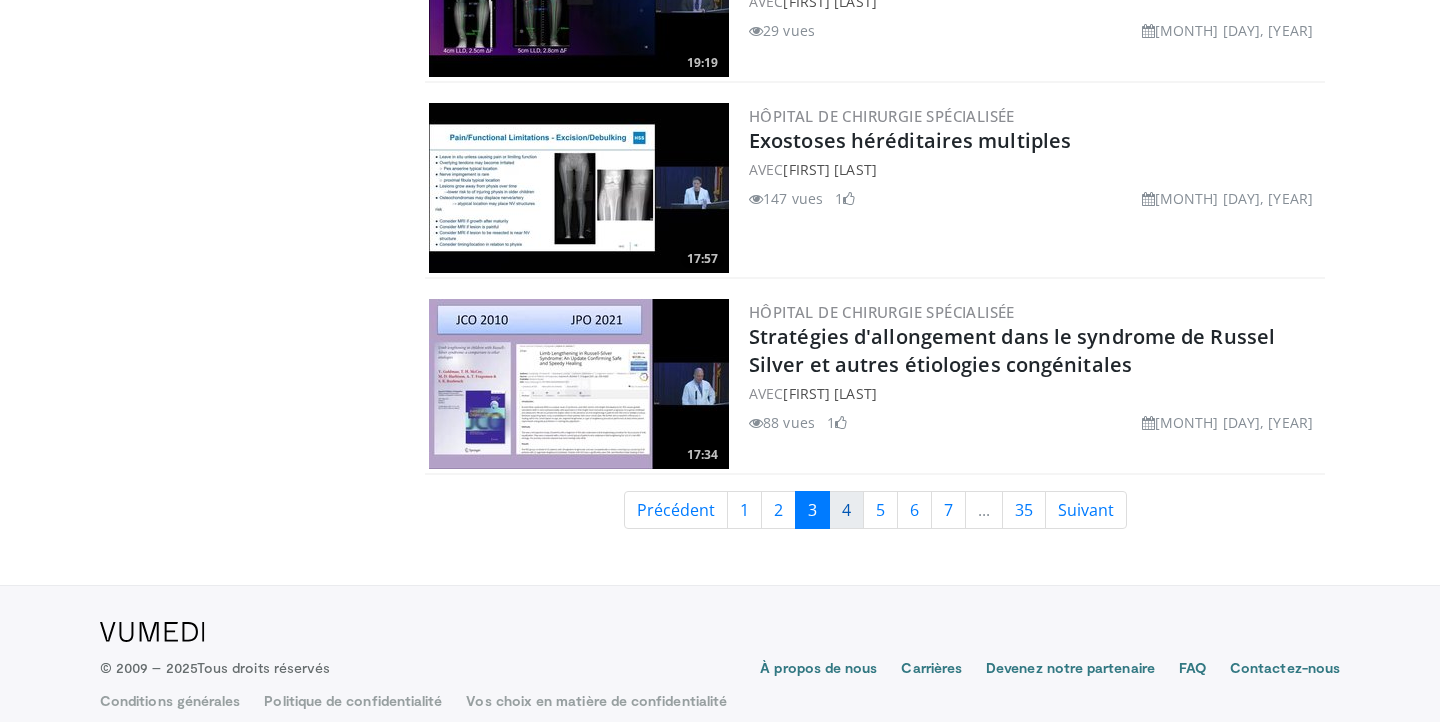 click on "4" at bounding box center [846, 510] 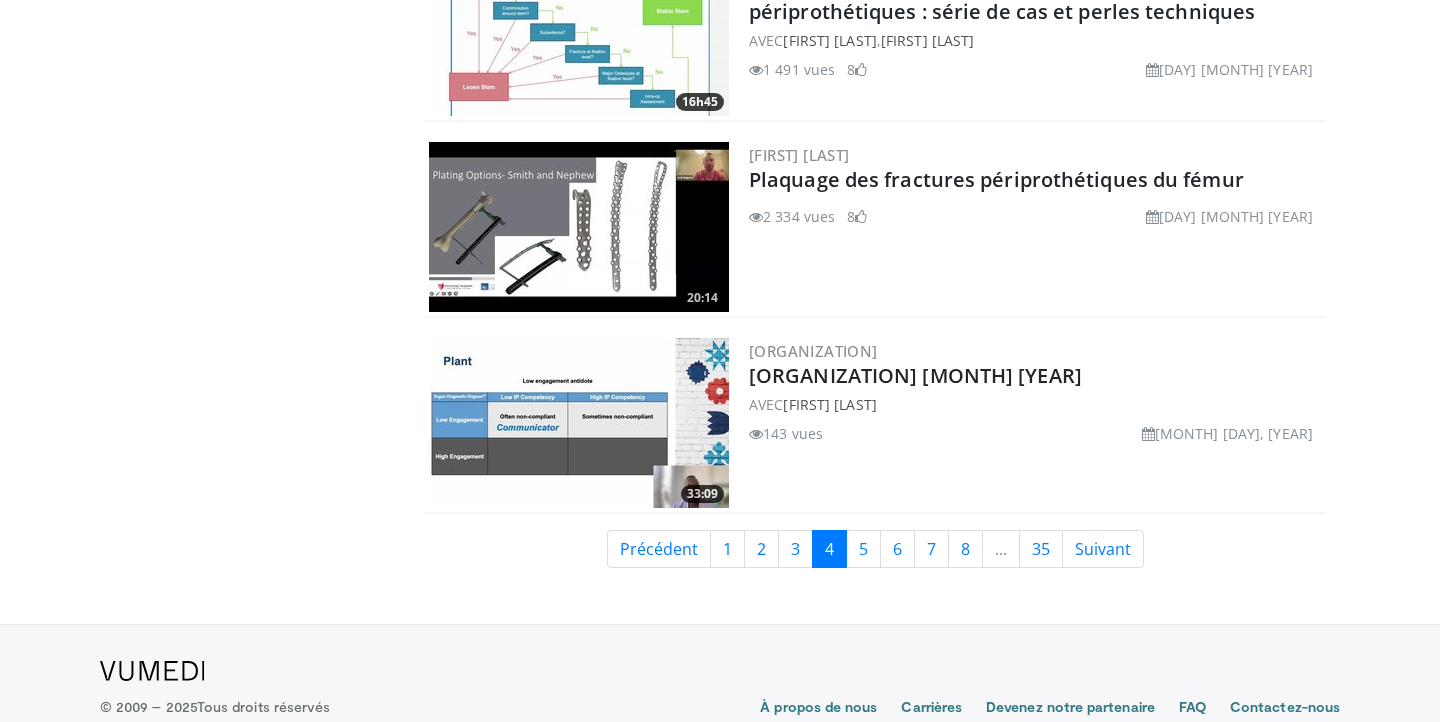 scroll, scrollTop: 4762, scrollLeft: 0, axis: vertical 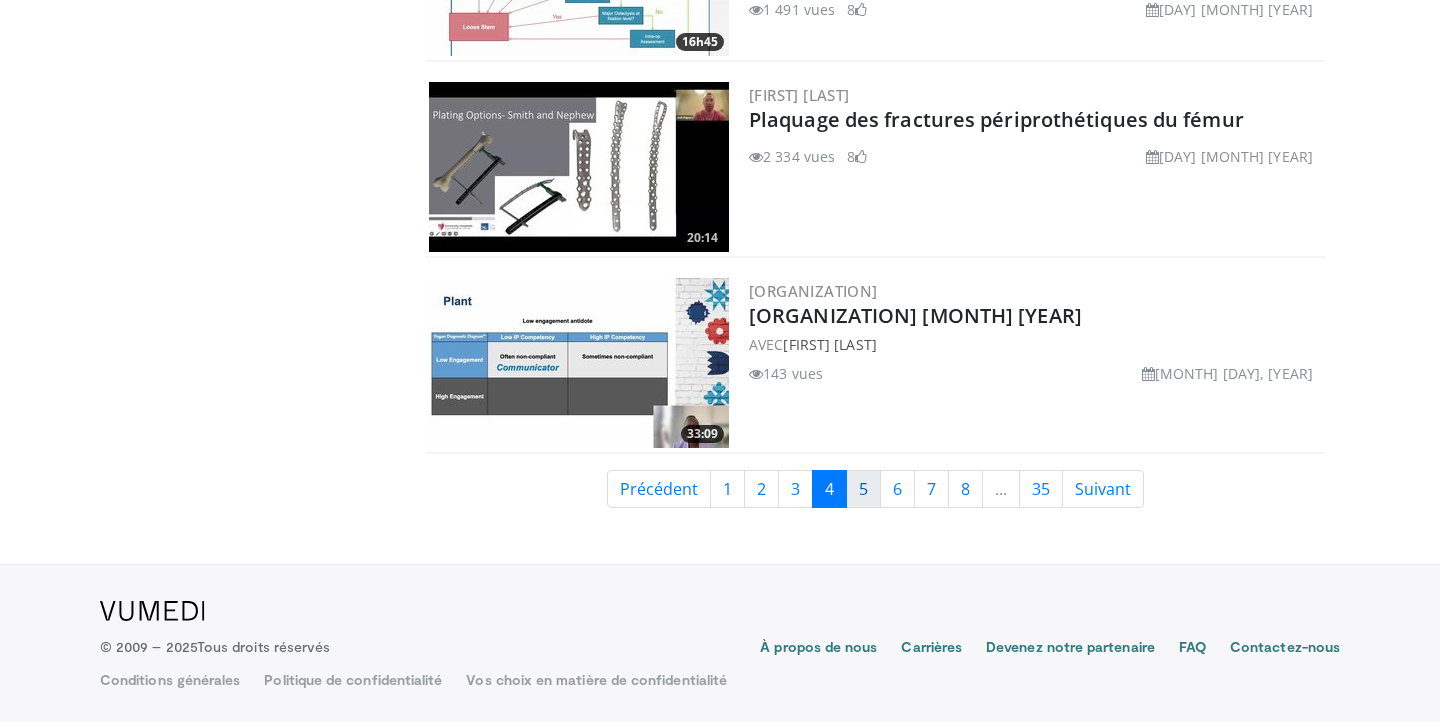 click on "5" at bounding box center (863, 489) 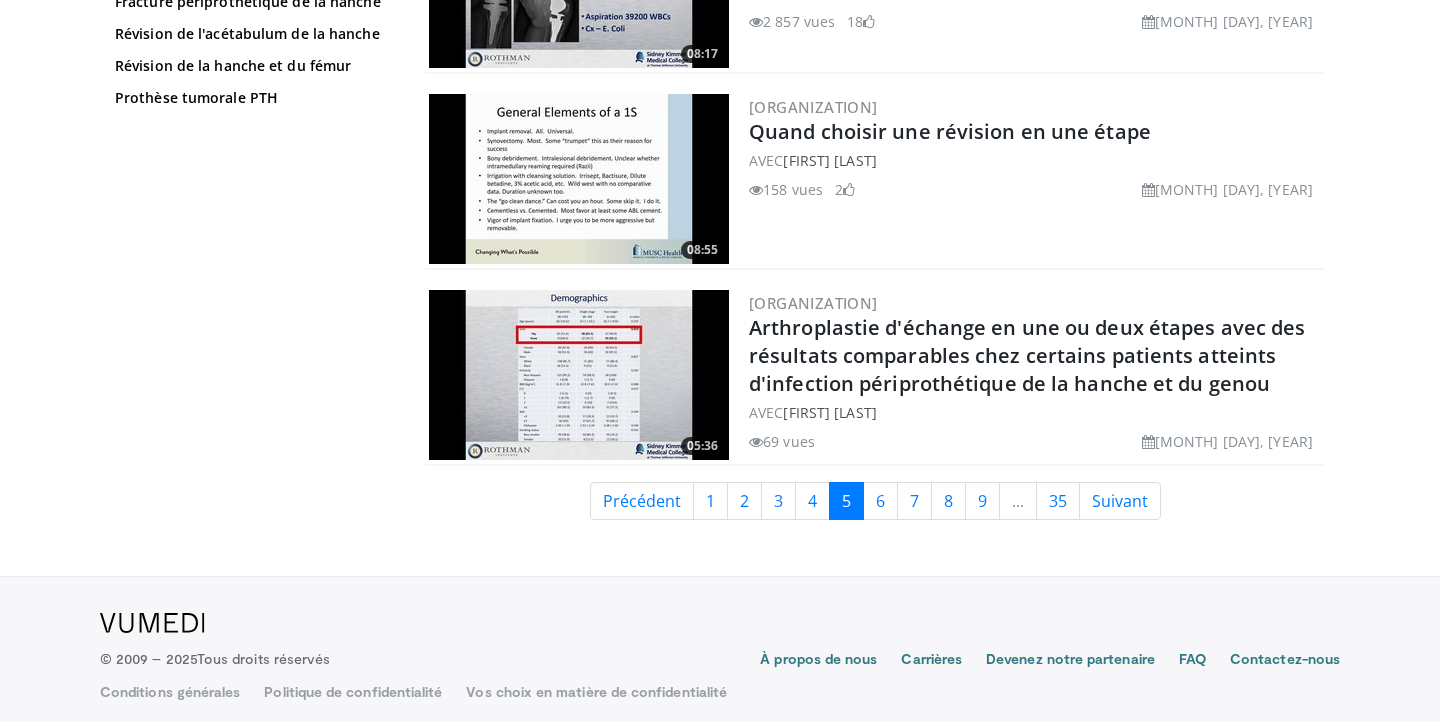scroll, scrollTop: 4667, scrollLeft: 0, axis: vertical 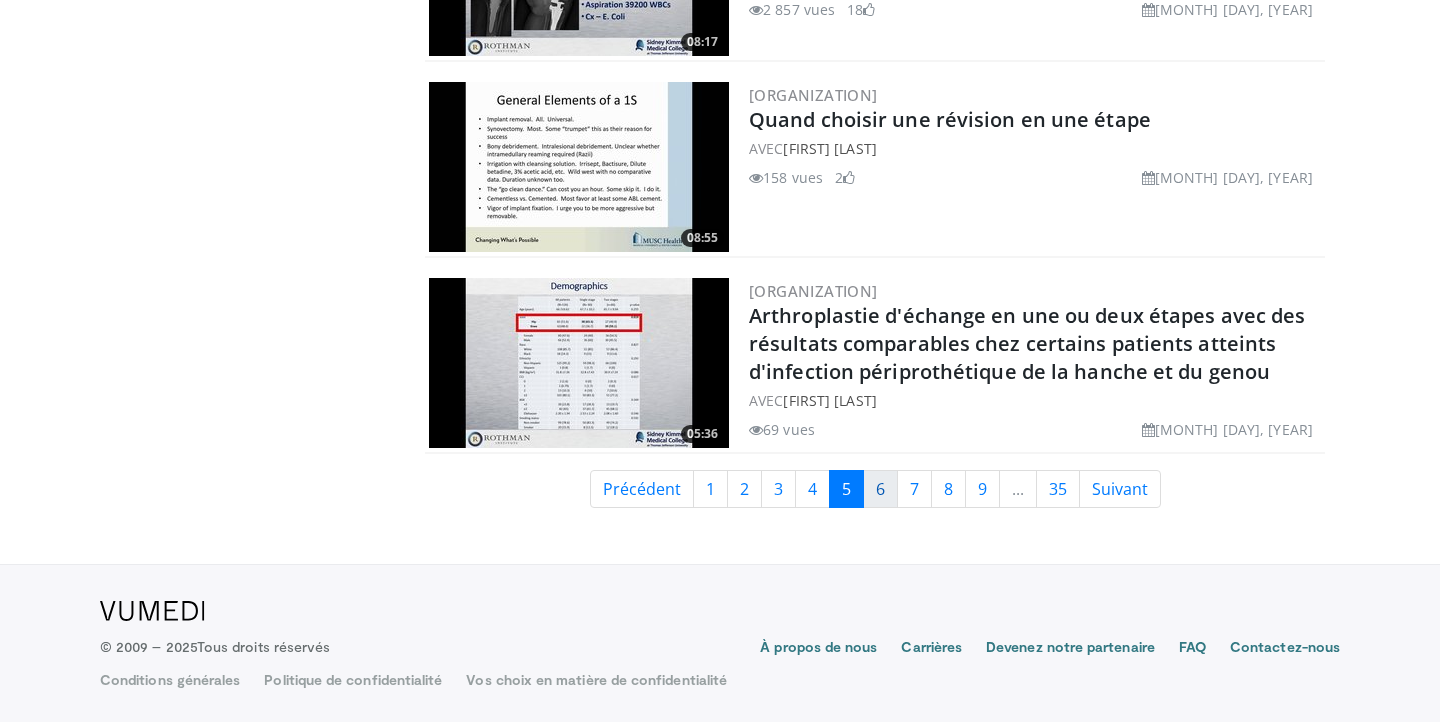 click on "6" at bounding box center [880, 489] 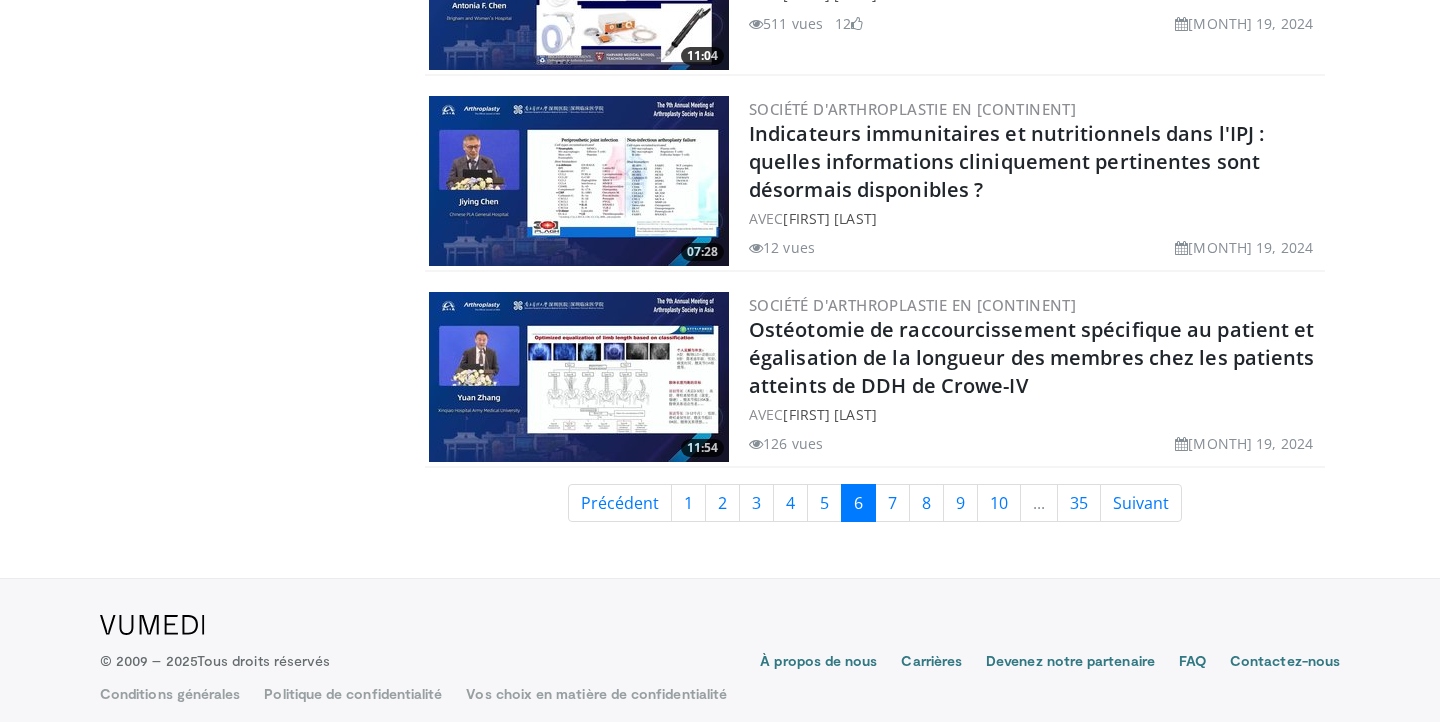 scroll, scrollTop: 4674, scrollLeft: 0, axis: vertical 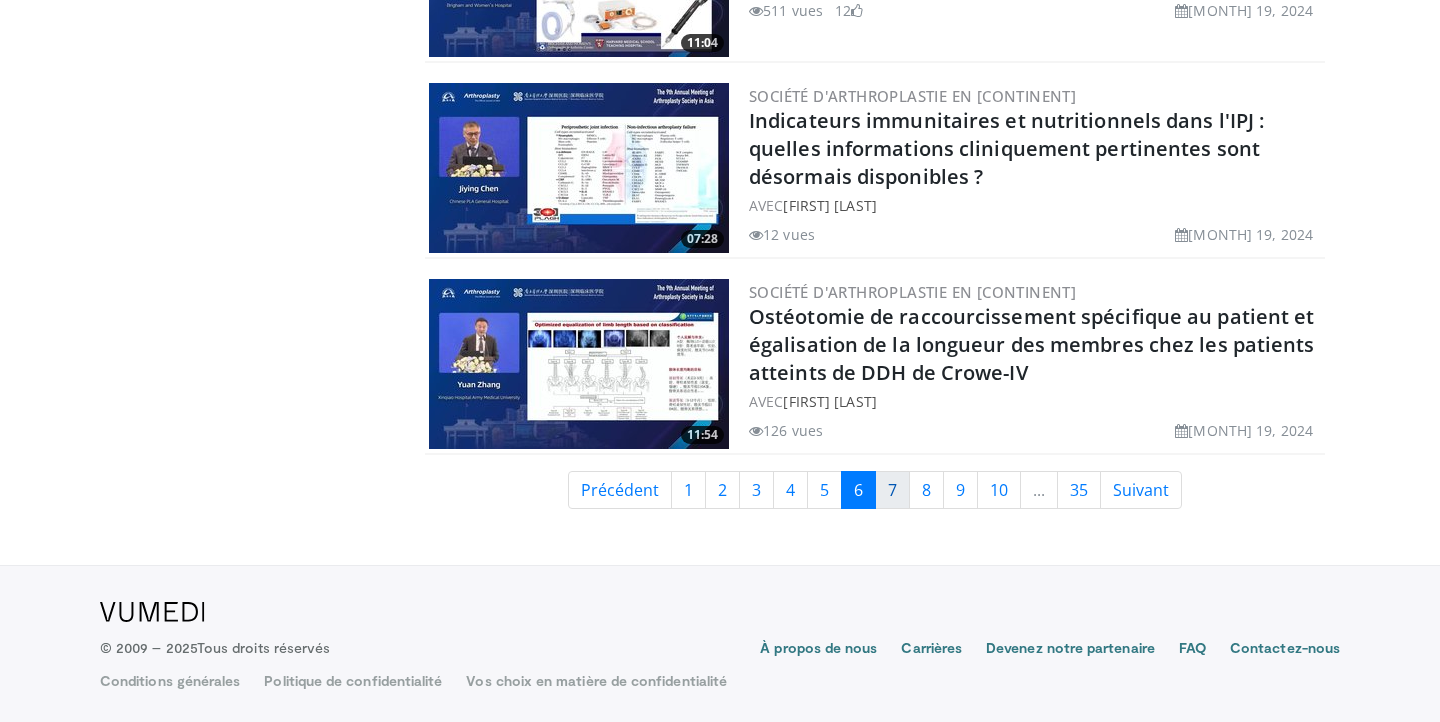 click on "7" at bounding box center [892, 490] 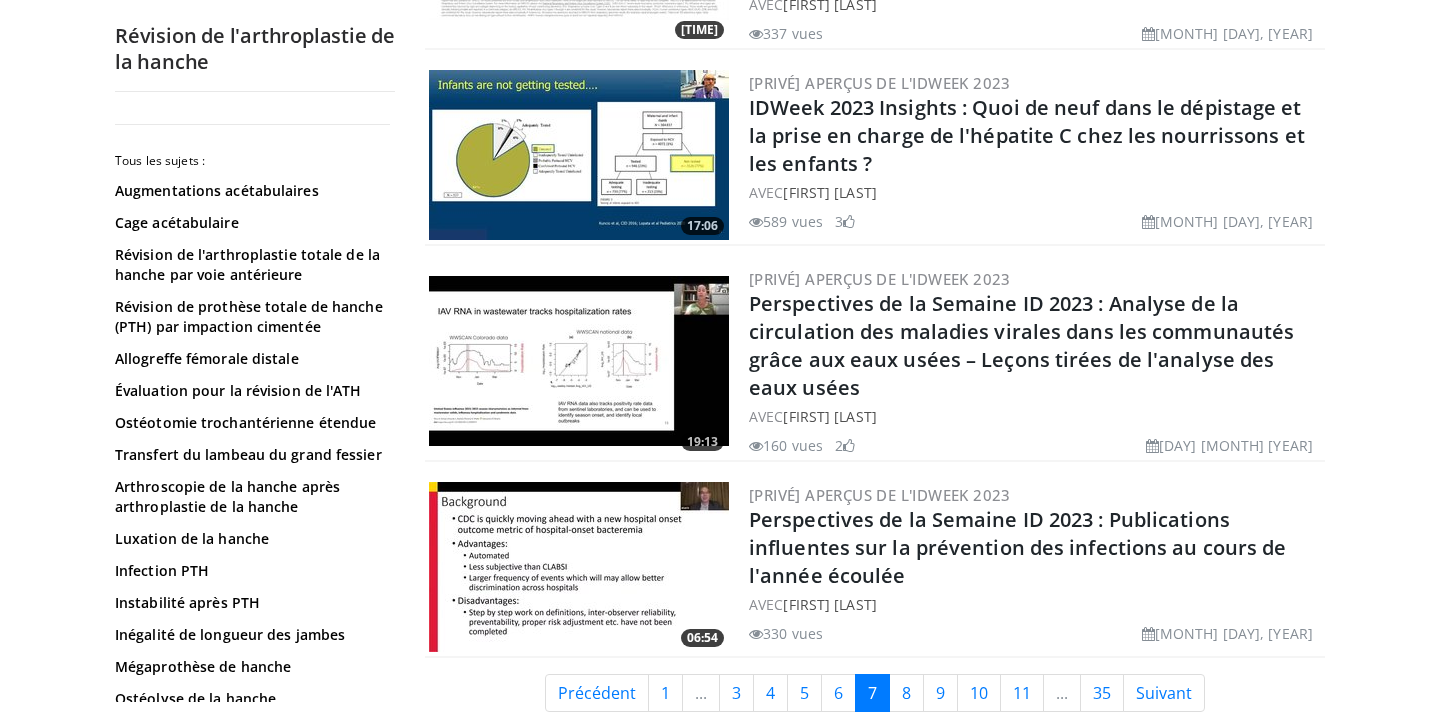 scroll, scrollTop: 4722, scrollLeft: 0, axis: vertical 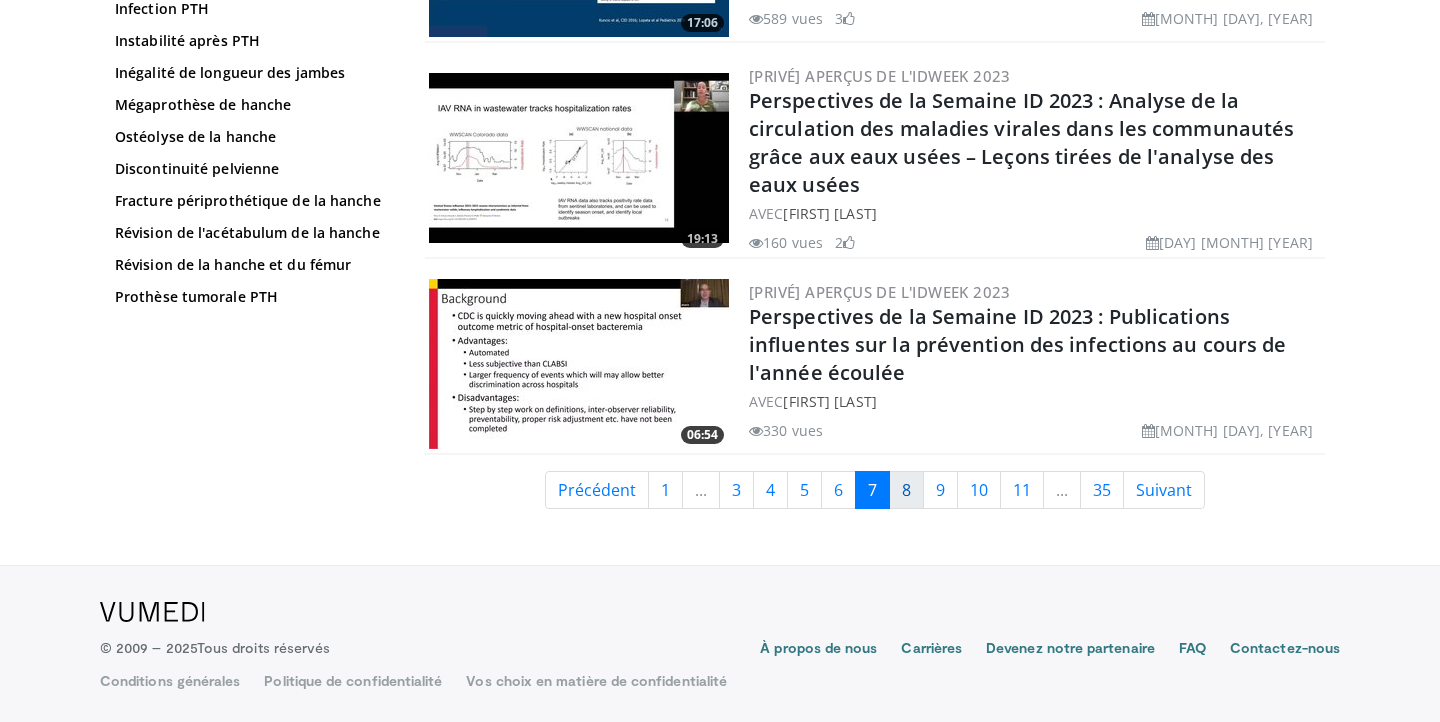 click on "8" at bounding box center (906, 490) 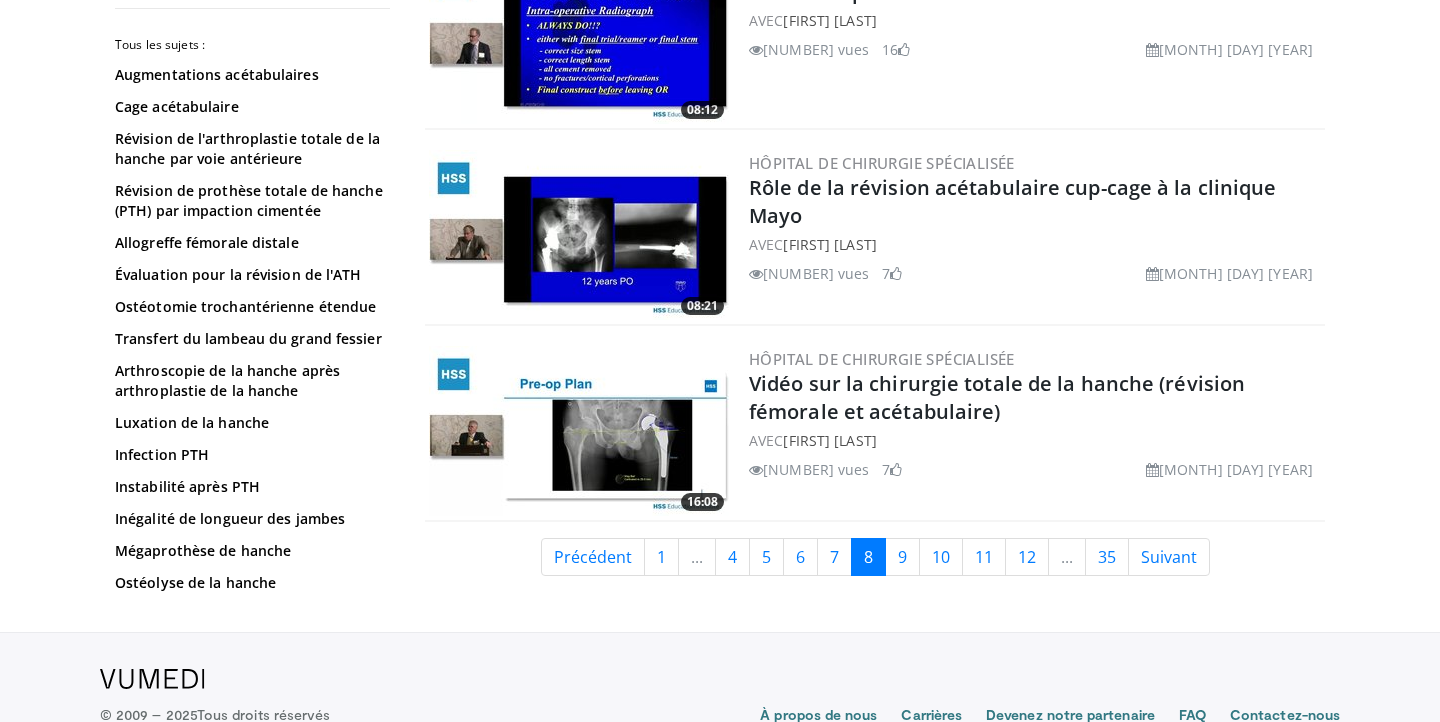 scroll, scrollTop: 4667, scrollLeft: 0, axis: vertical 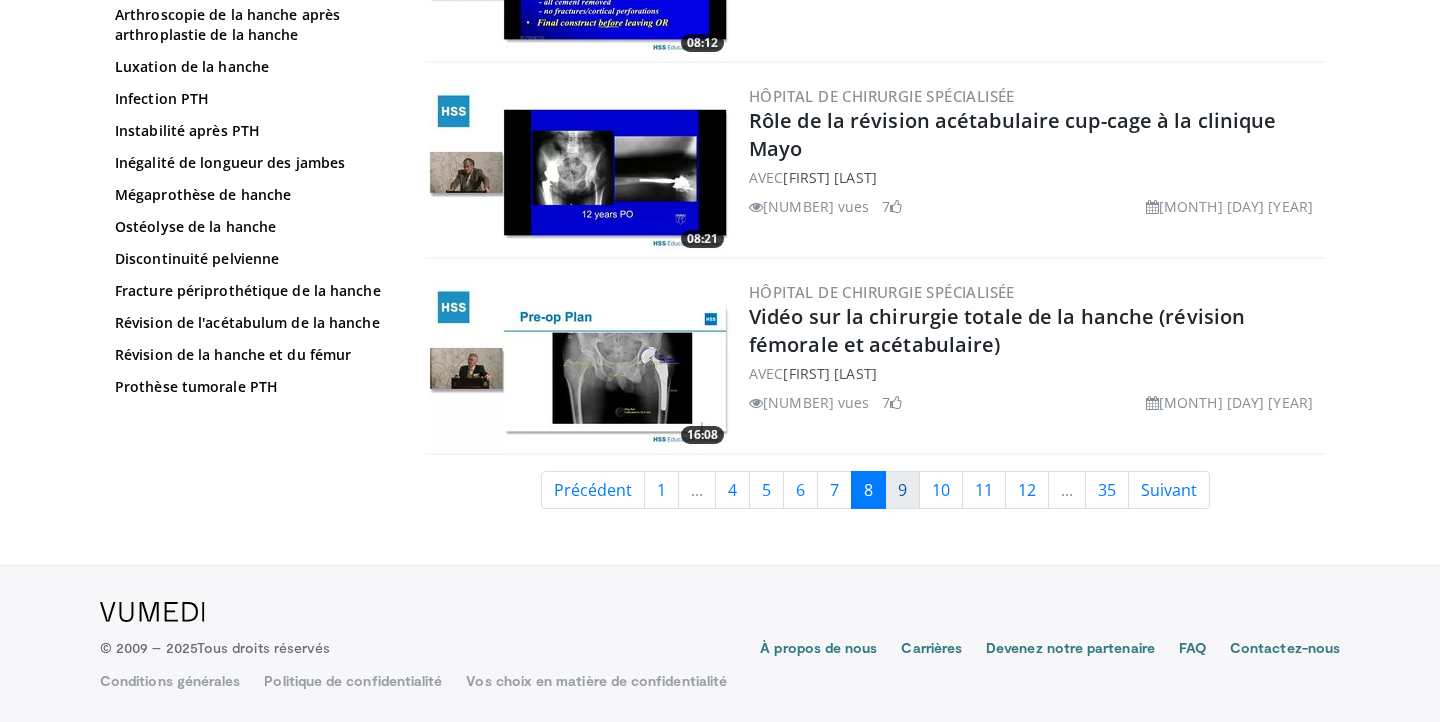 click on "9" at bounding box center (902, 490) 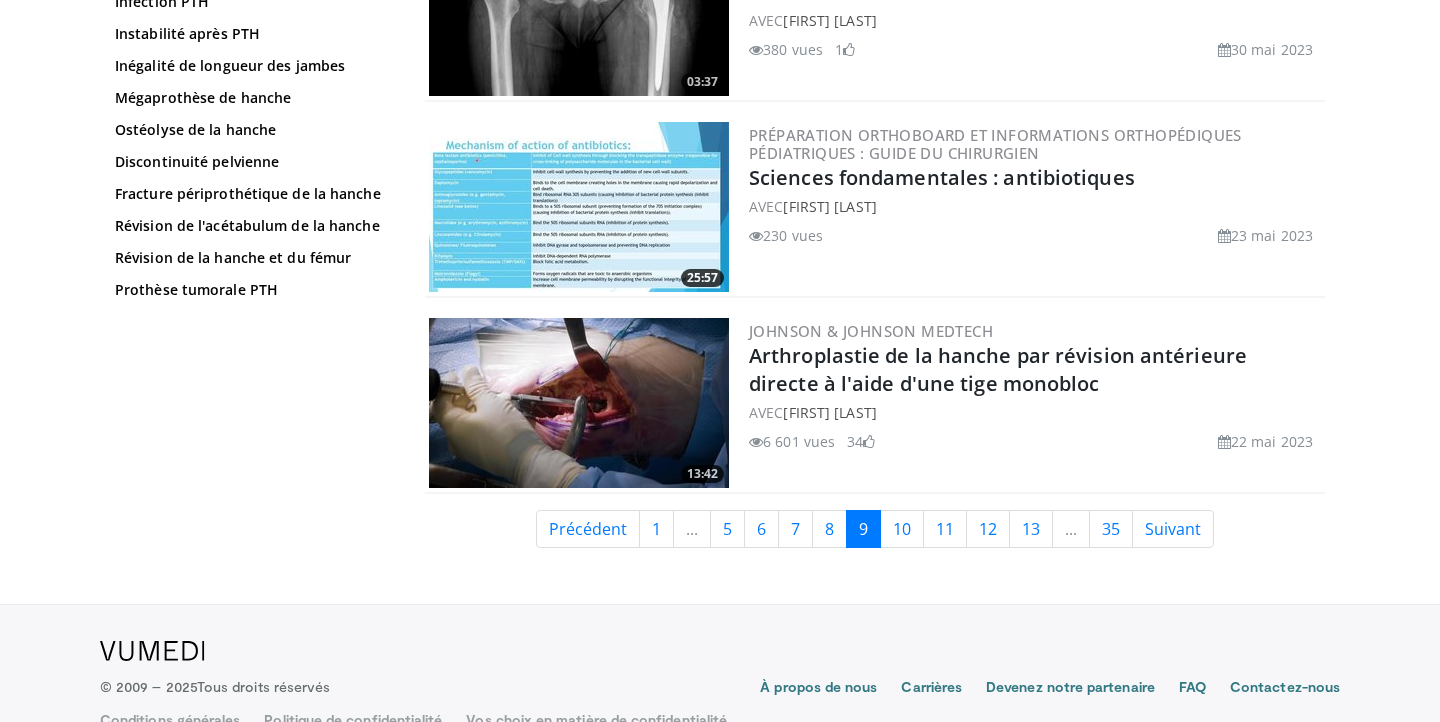 scroll, scrollTop: 4687, scrollLeft: 0, axis: vertical 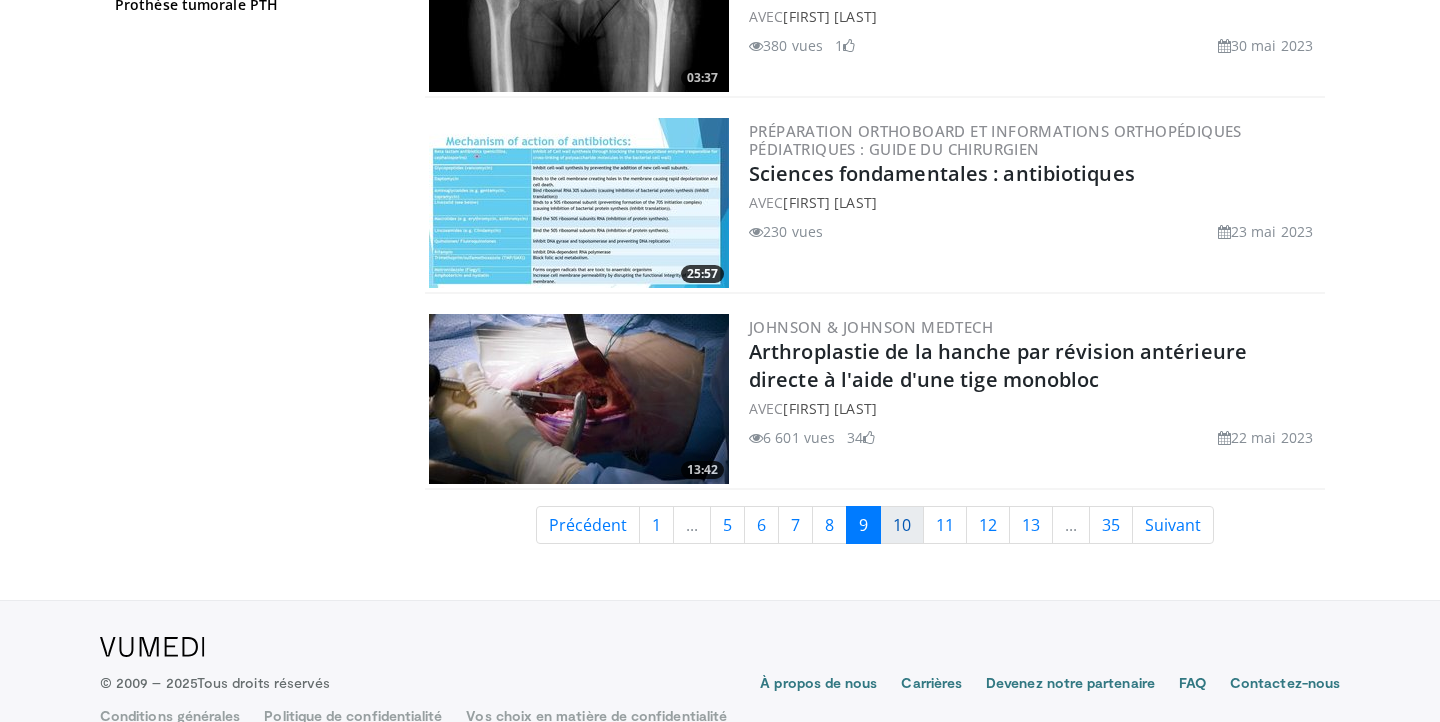 click on "10" at bounding box center (902, 525) 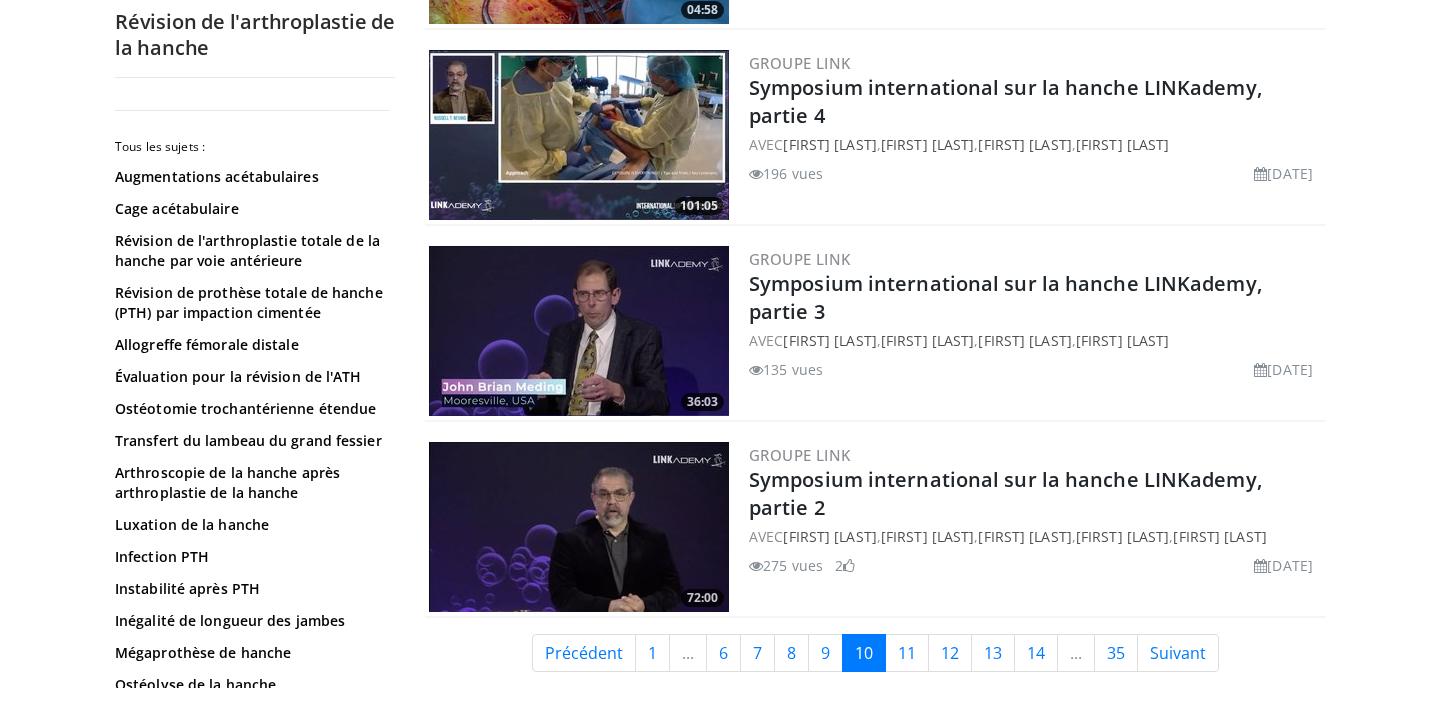 scroll, scrollTop: 4729, scrollLeft: 0, axis: vertical 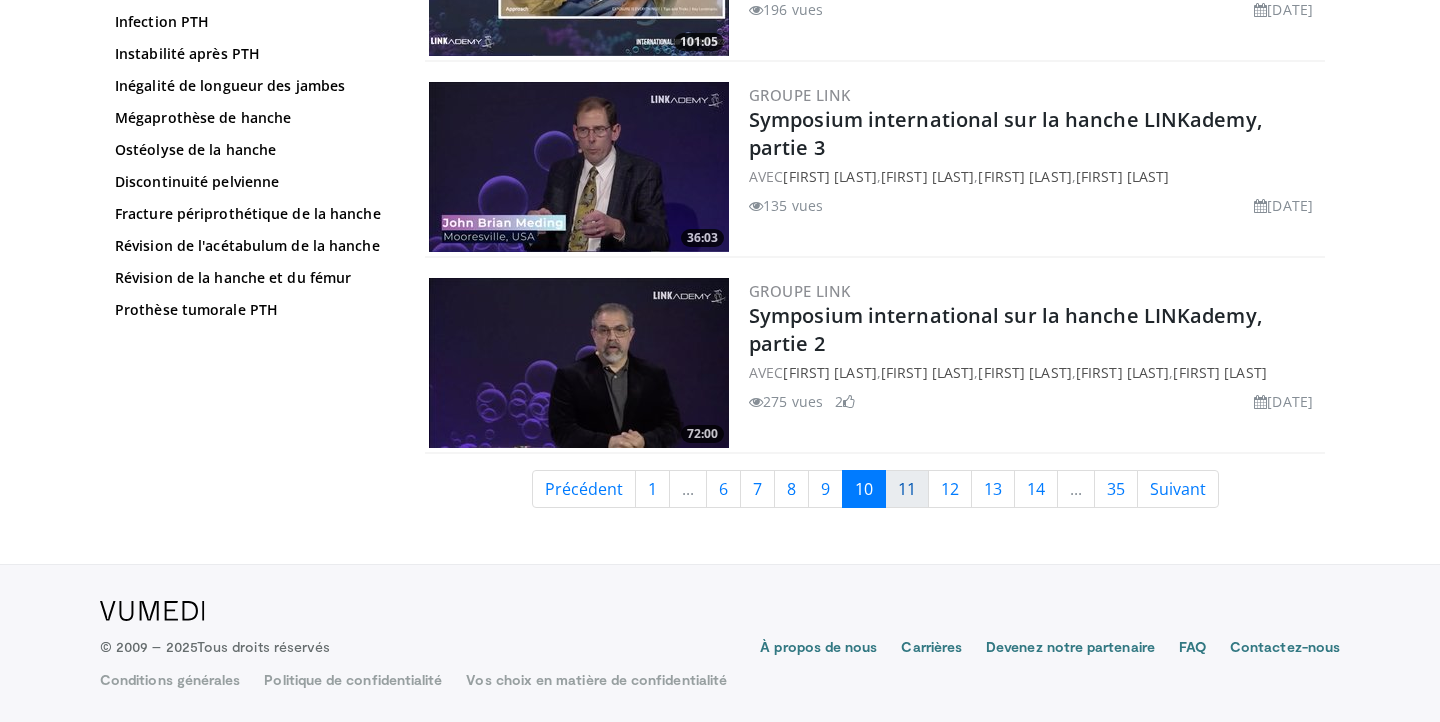 click on "11" at bounding box center [907, 489] 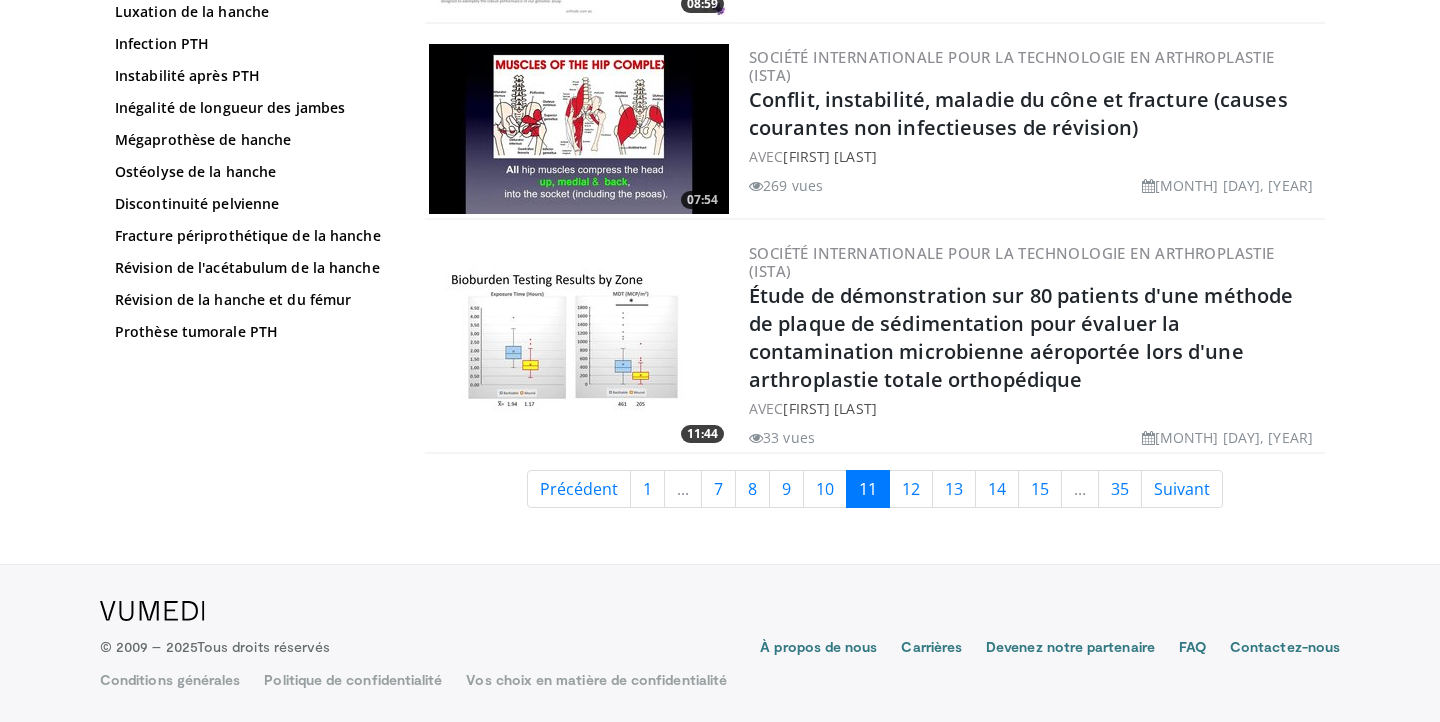 scroll, scrollTop: 4886, scrollLeft: 0, axis: vertical 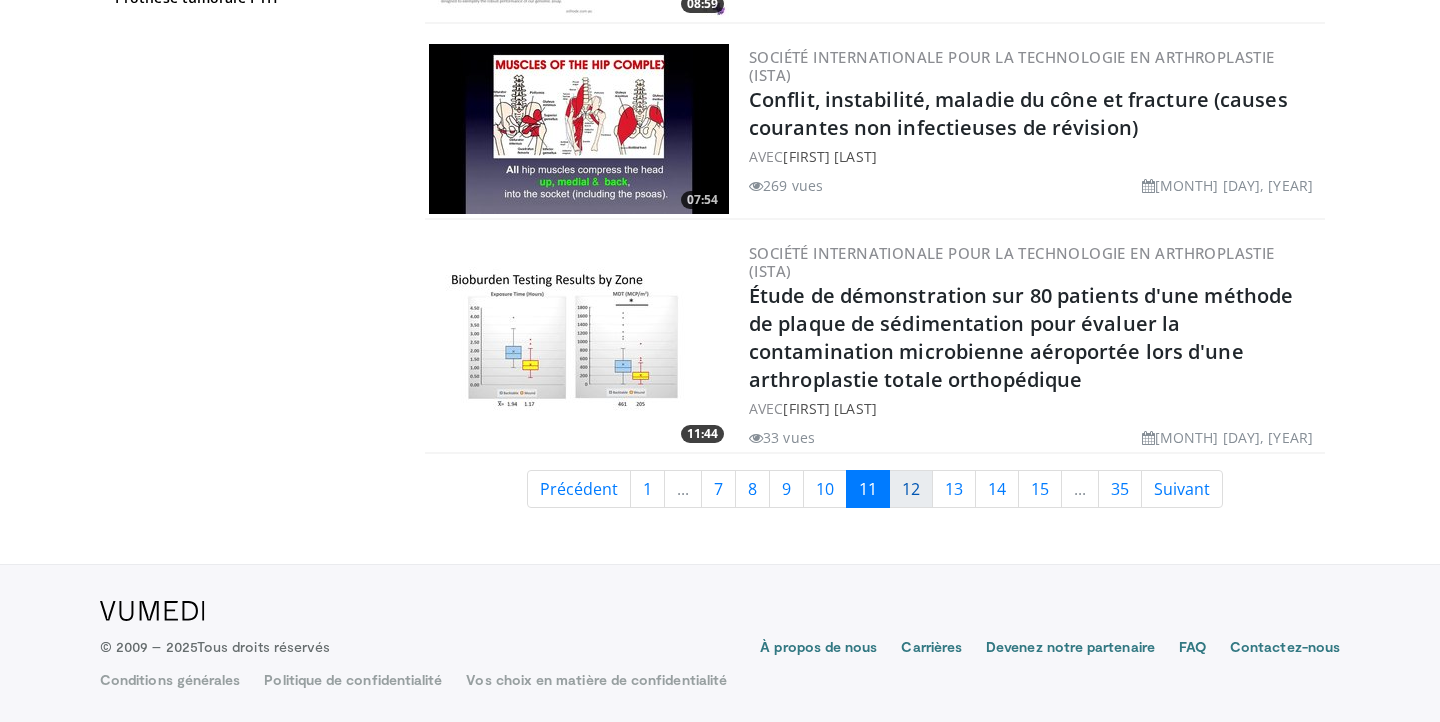 click on "12" at bounding box center (911, 489) 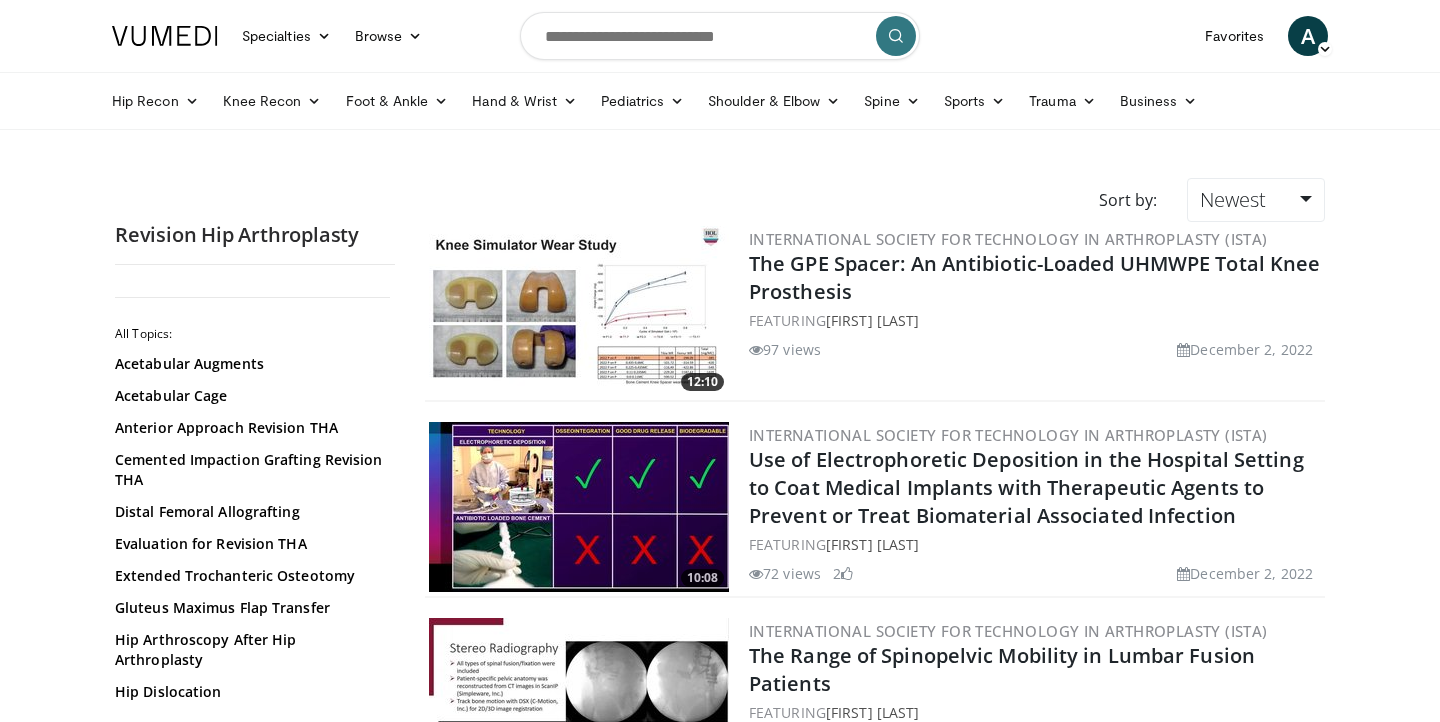 scroll, scrollTop: 0, scrollLeft: 0, axis: both 